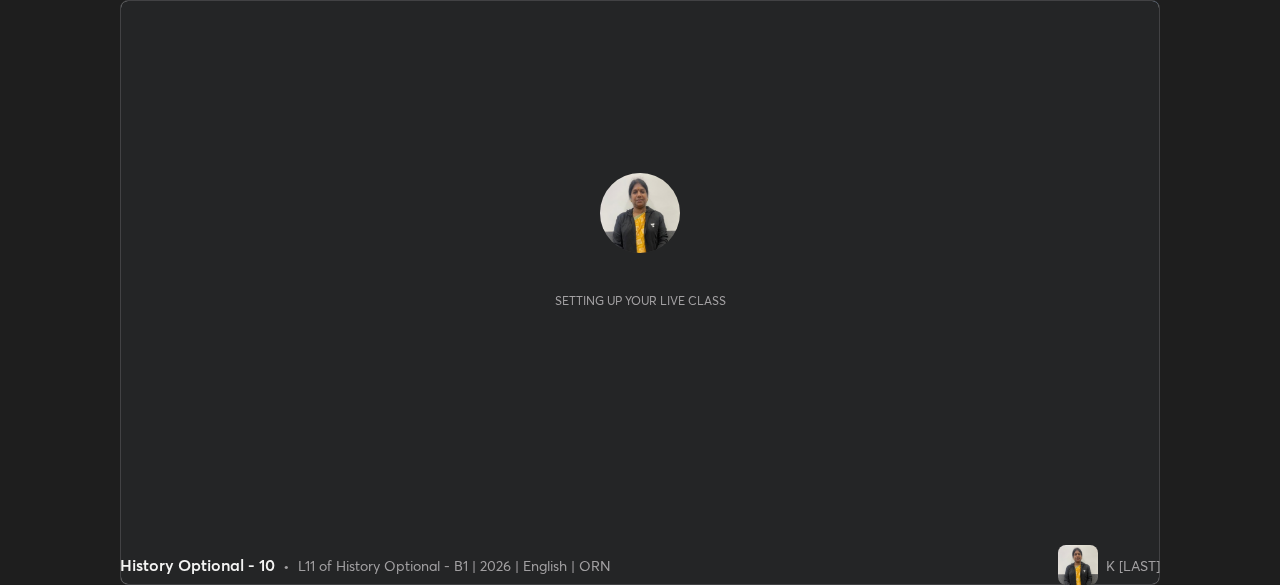 scroll, scrollTop: 0, scrollLeft: 0, axis: both 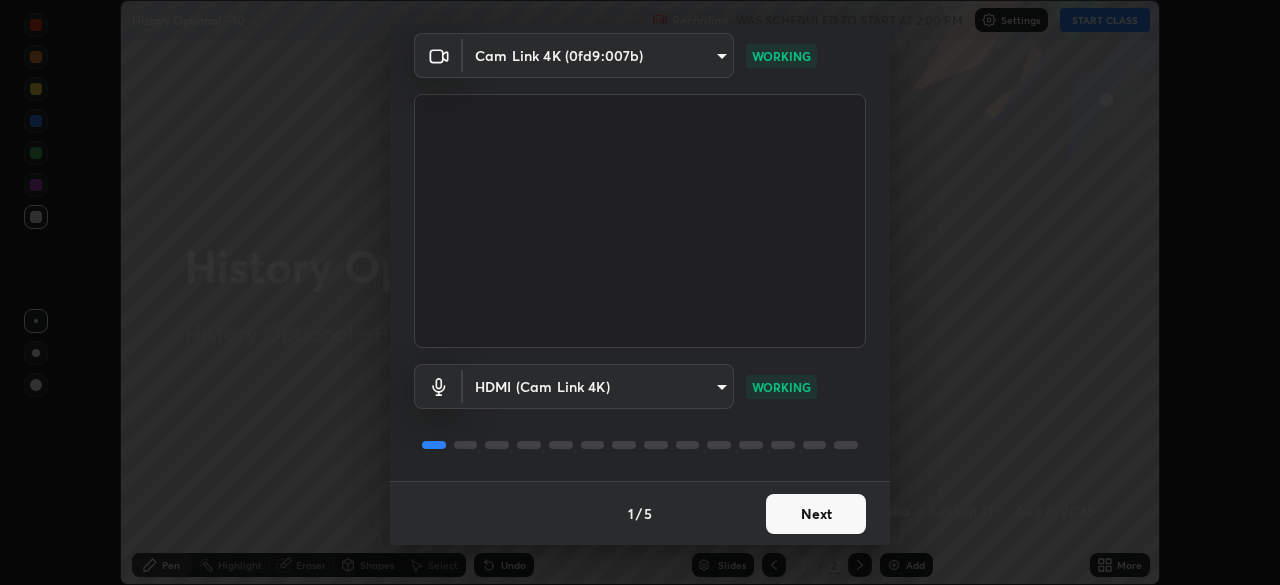 click on "Next" at bounding box center (816, 514) 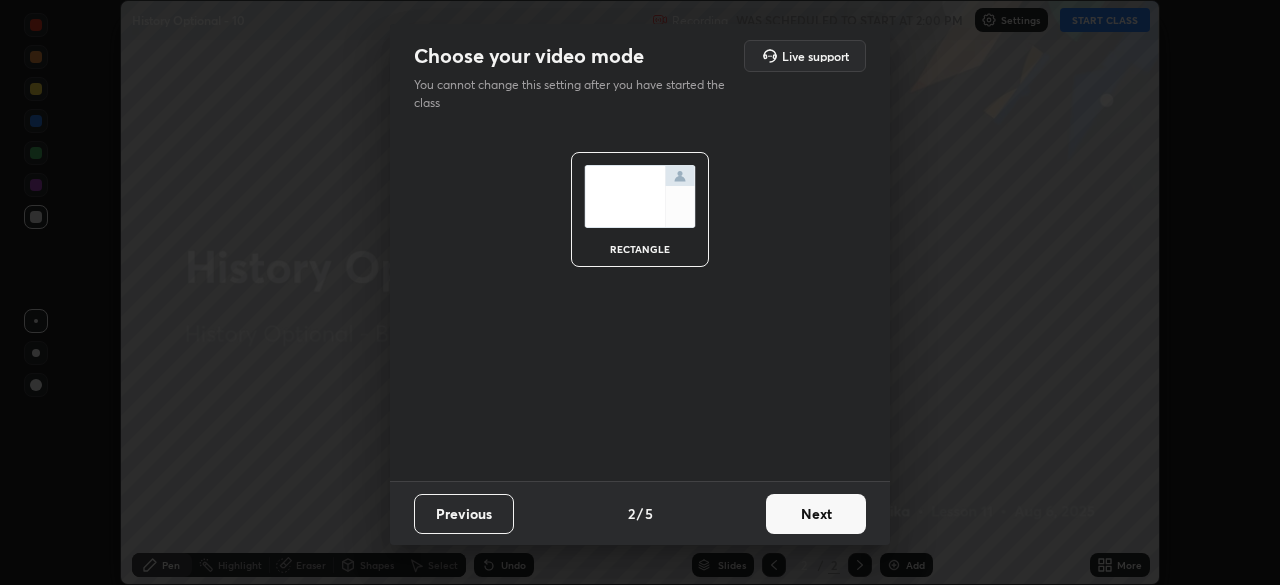 click on "Next" at bounding box center [816, 514] 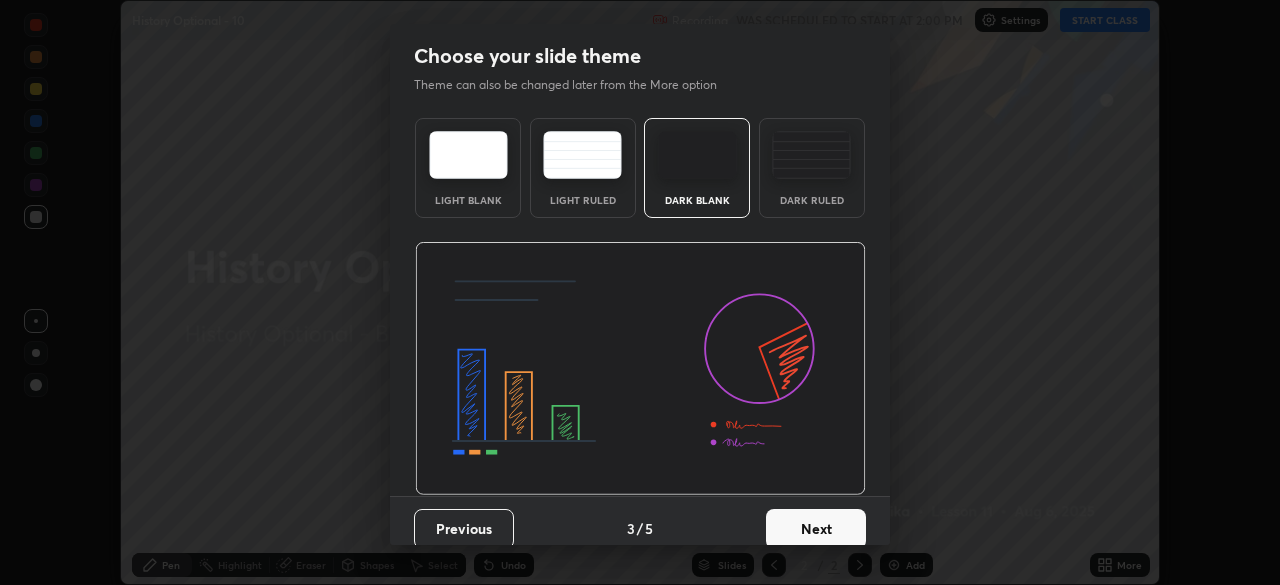 click on "Next" at bounding box center (816, 529) 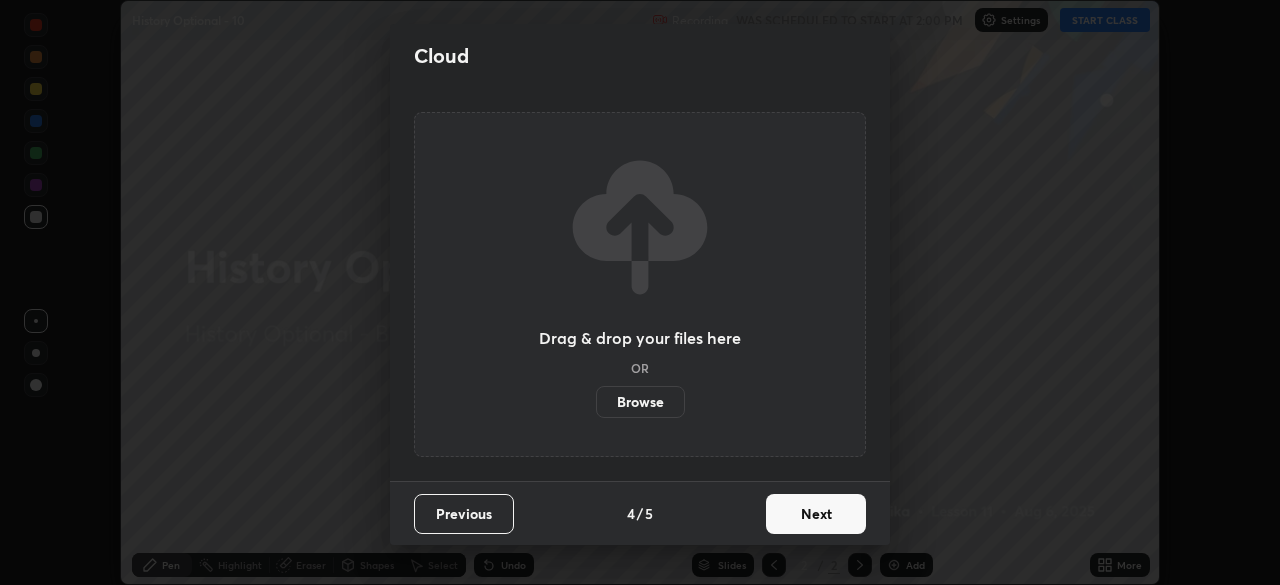 click on "Next" at bounding box center (816, 514) 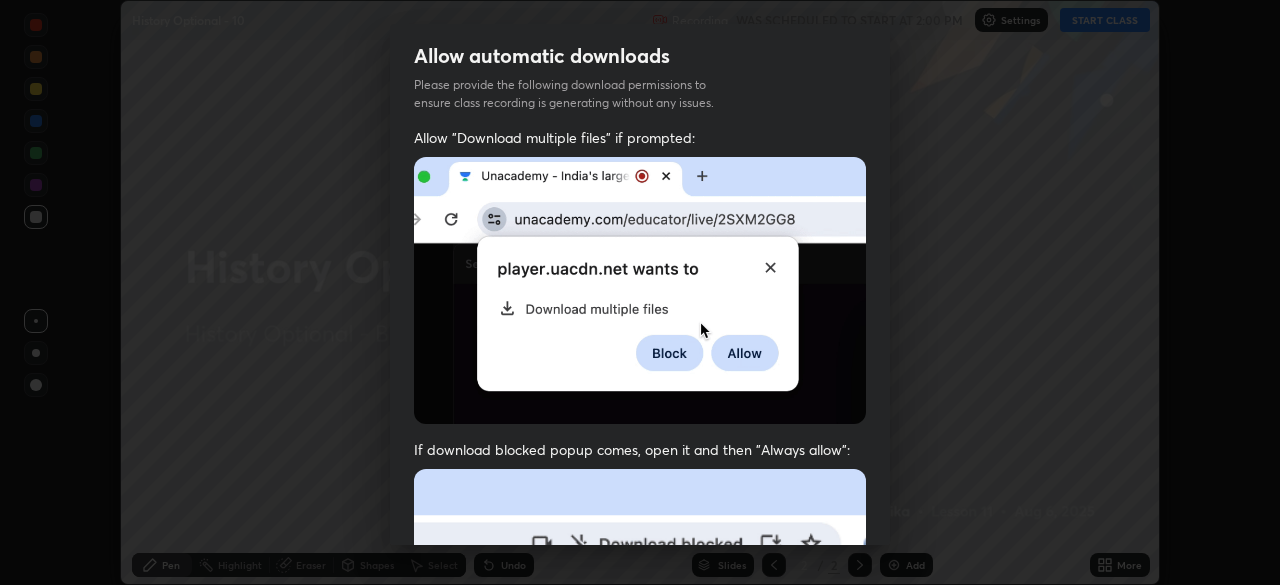 click at bounding box center [640, 687] 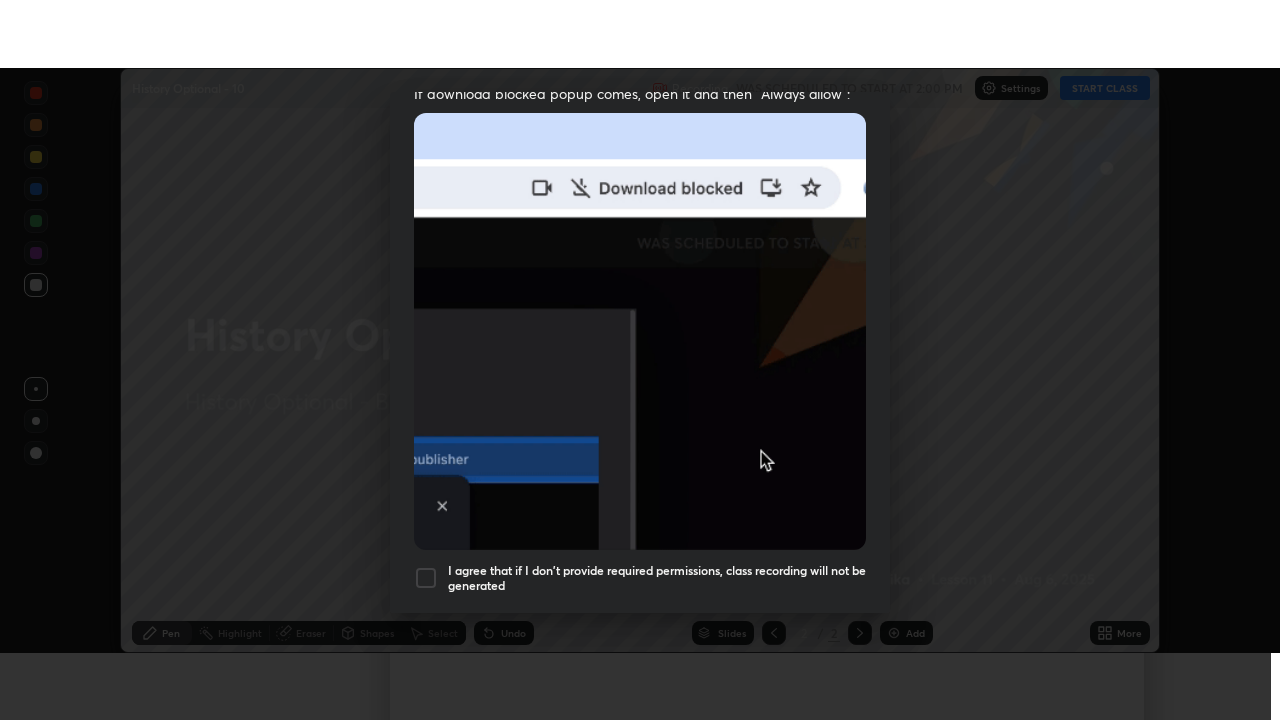 scroll, scrollTop: 479, scrollLeft: 0, axis: vertical 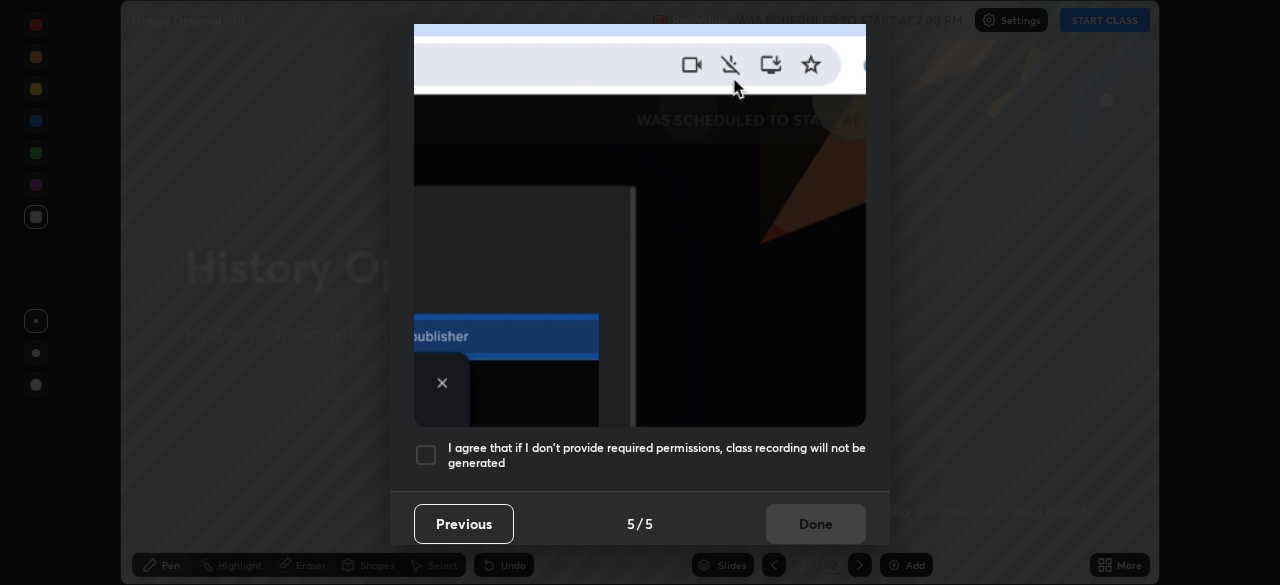 click at bounding box center [426, 455] 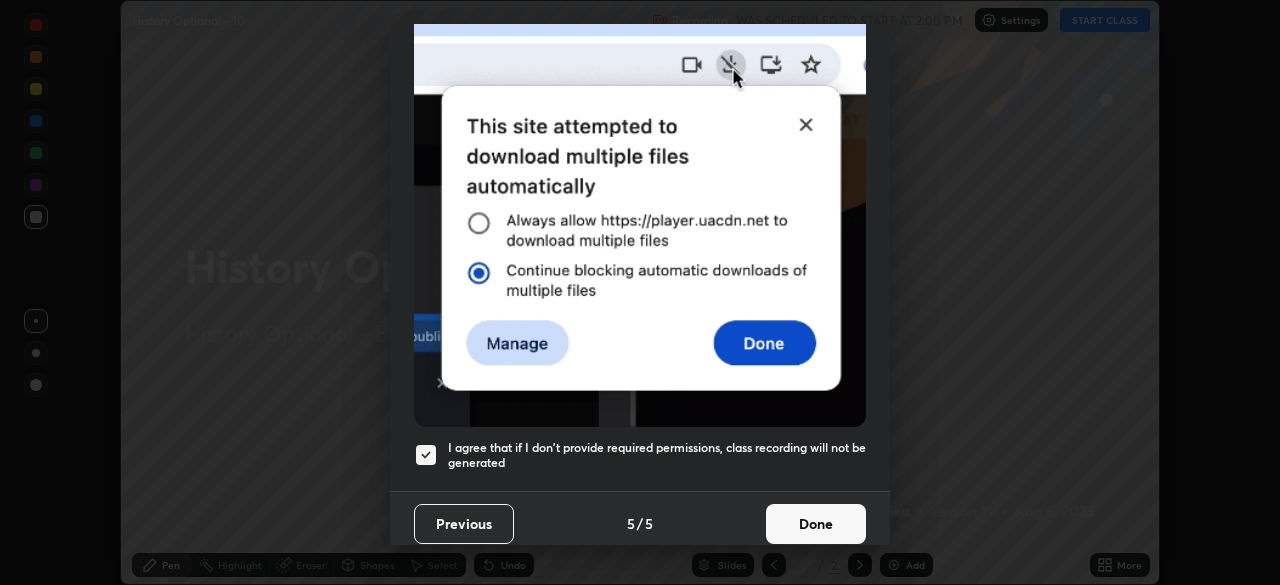 click on "Done" at bounding box center (816, 524) 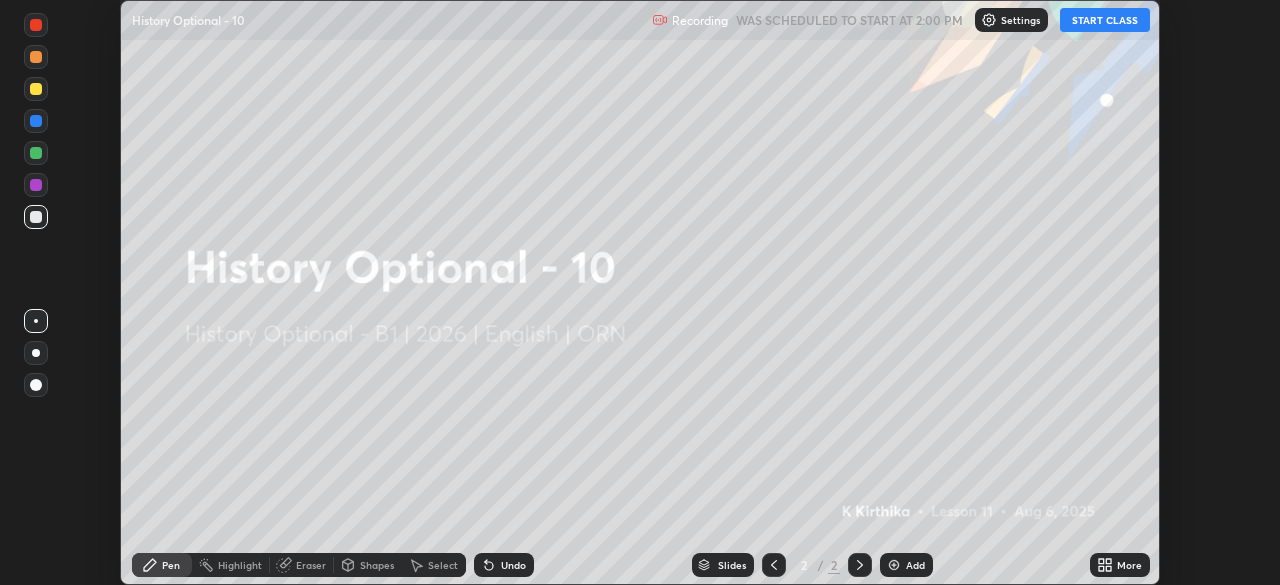 click 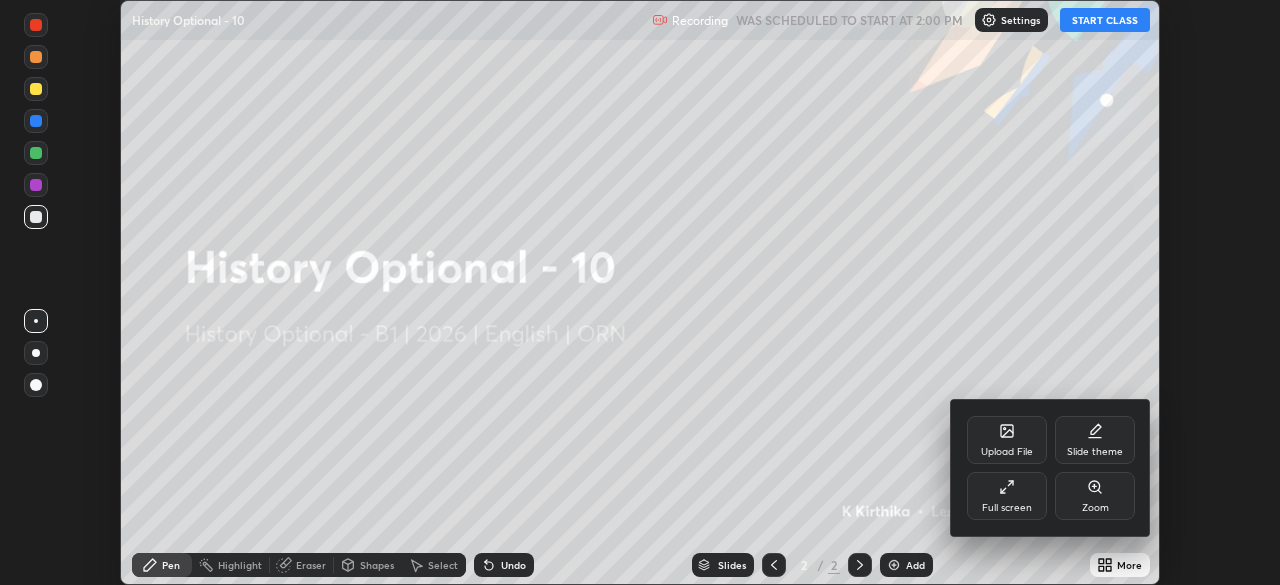 click on "Full screen" at bounding box center (1007, 496) 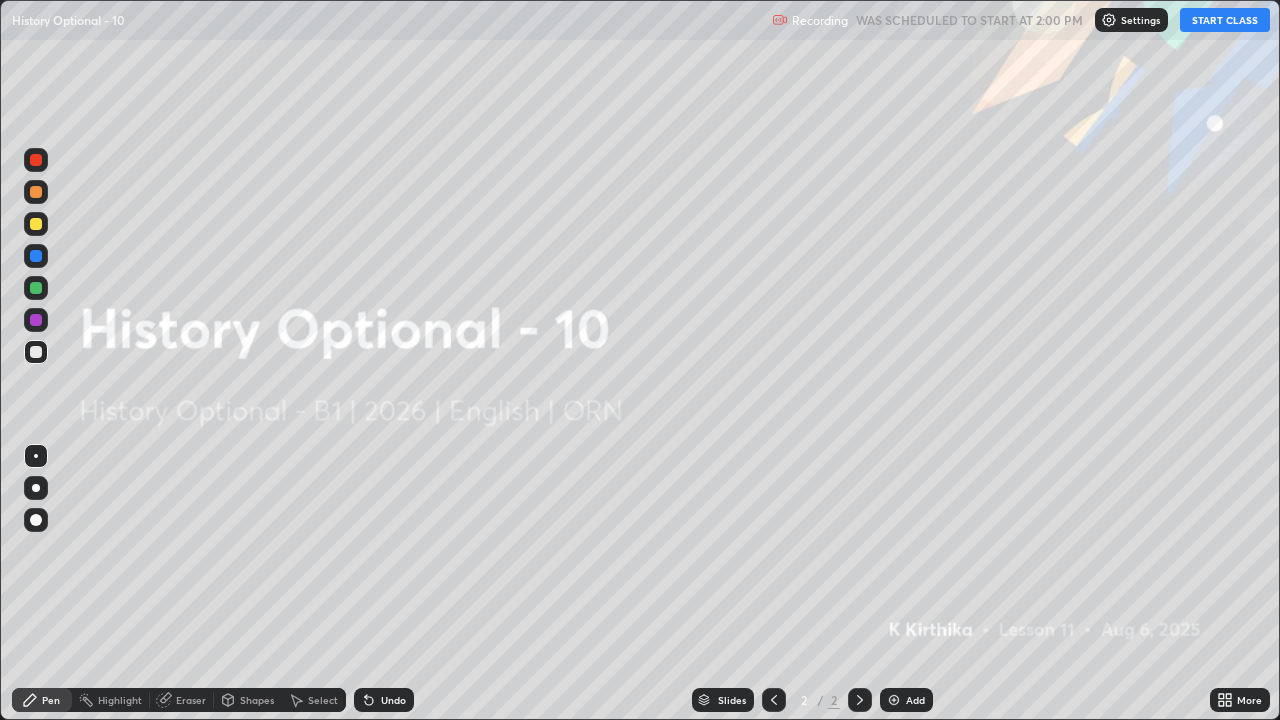 scroll, scrollTop: 99280, scrollLeft: 98720, axis: both 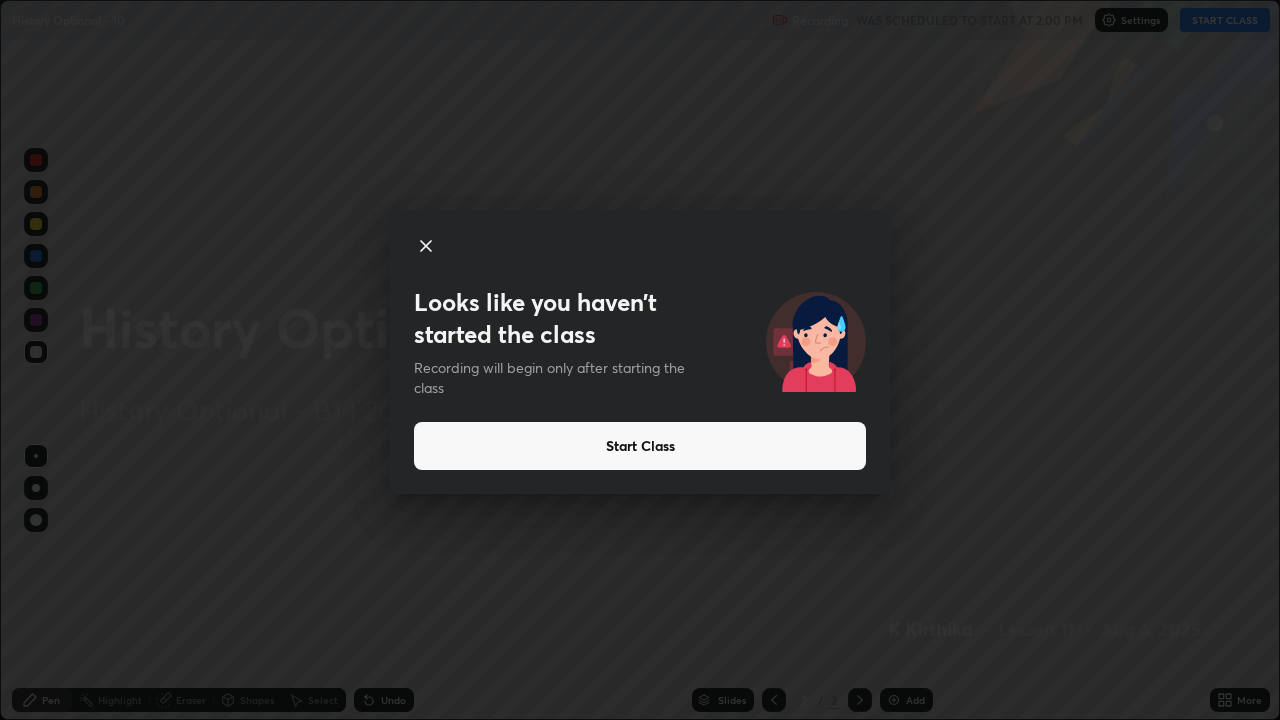 click on "Start Class" at bounding box center (640, 446) 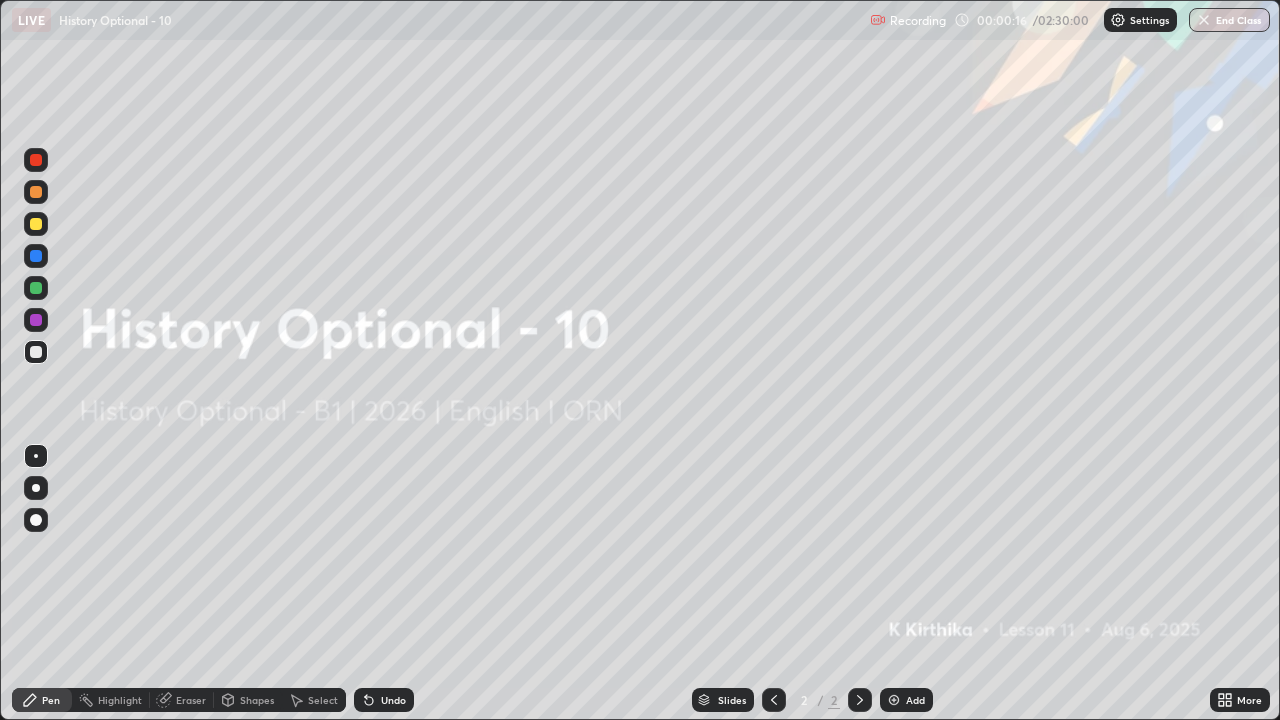 click on "Eraser" at bounding box center [191, 700] 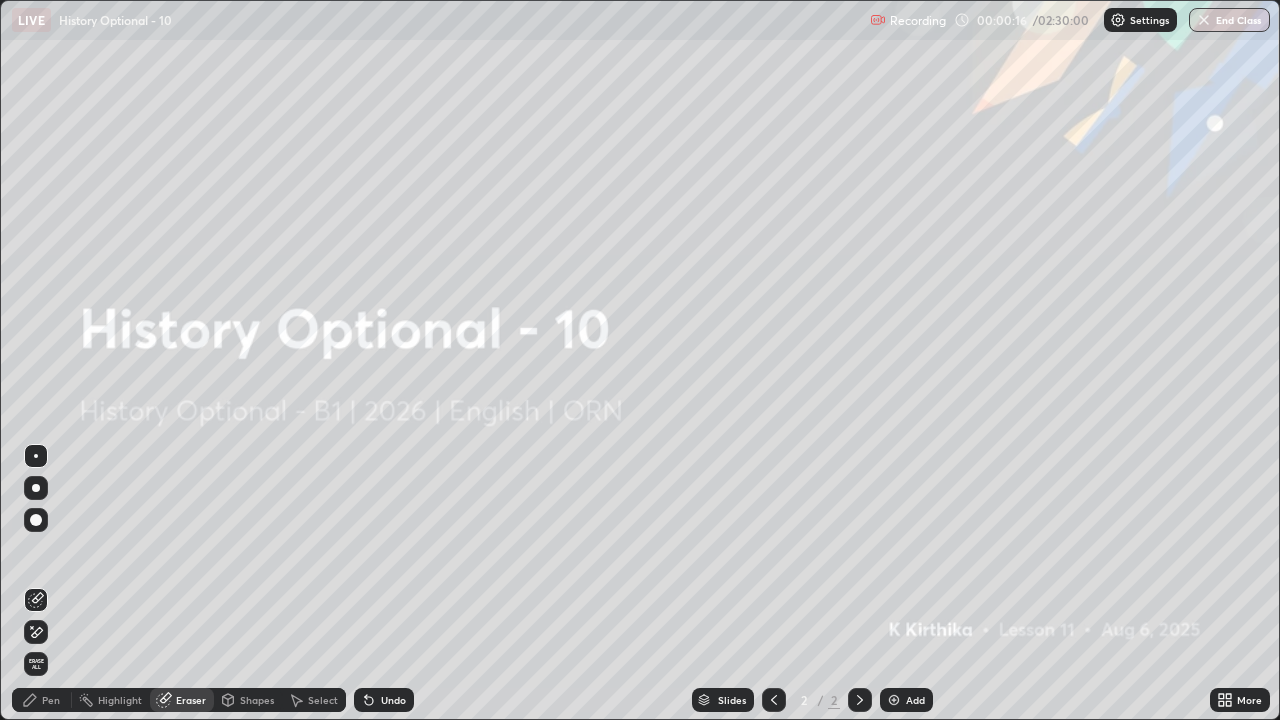 click 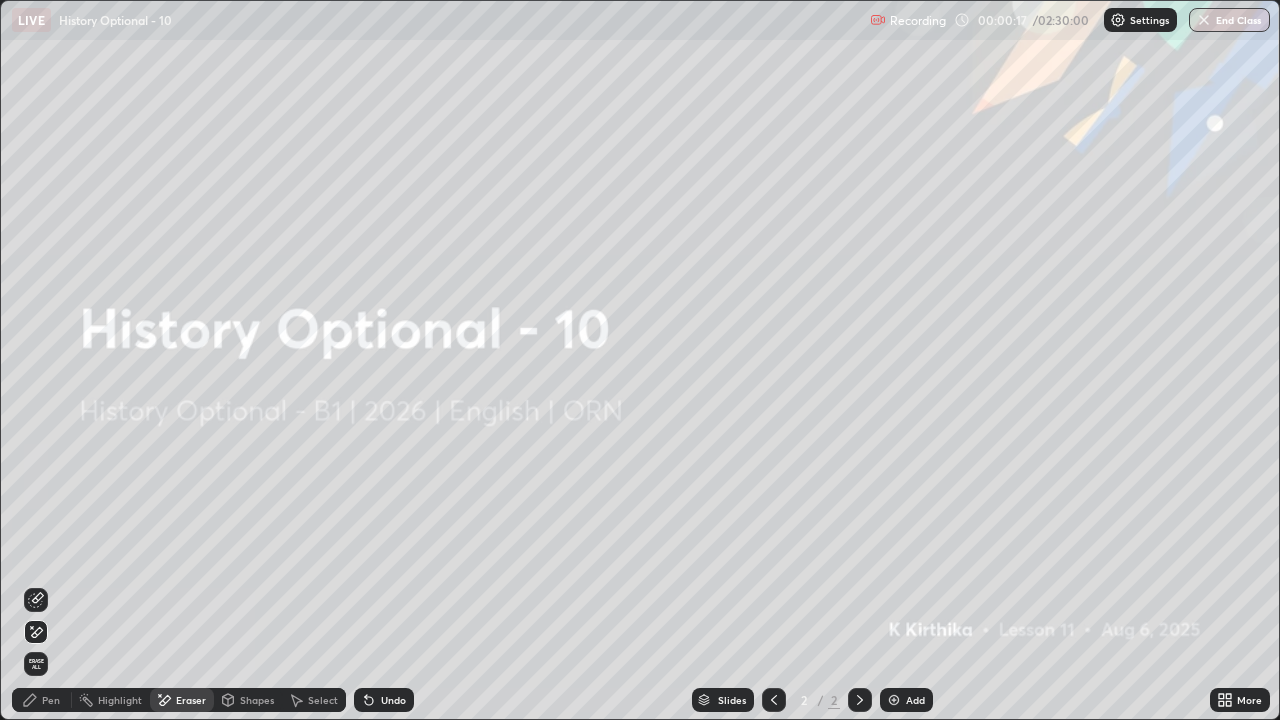 click 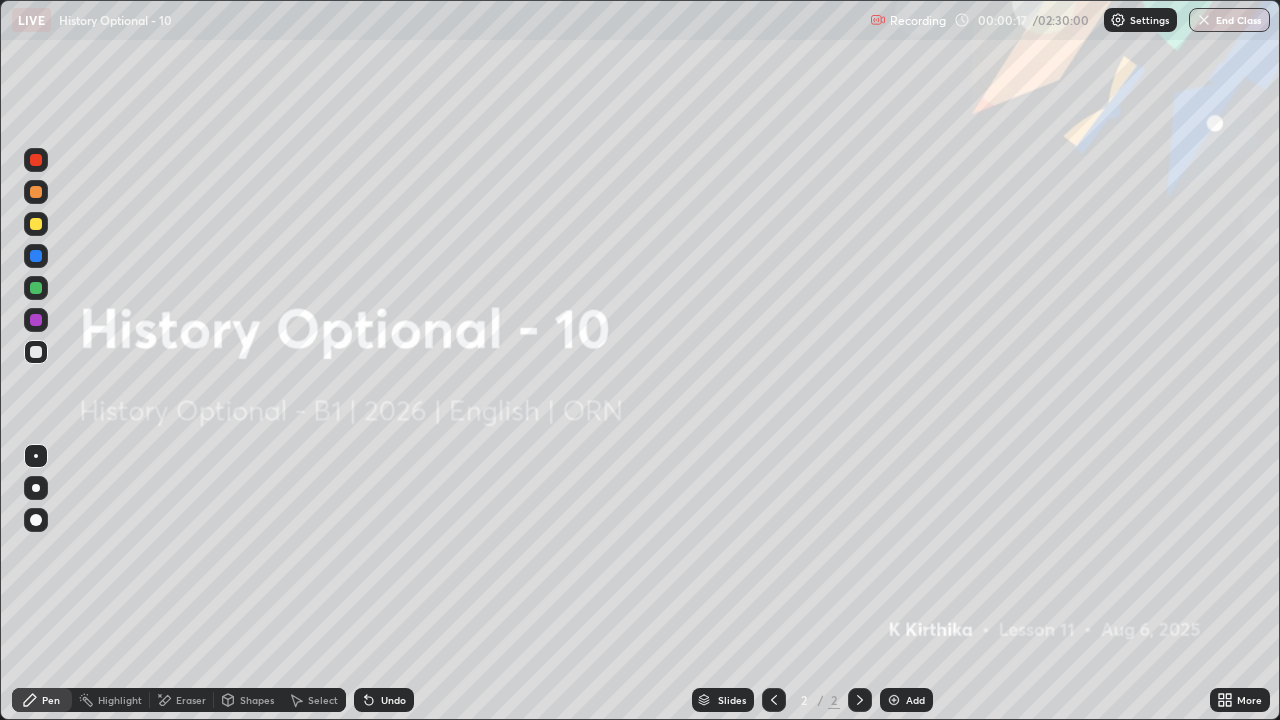click at bounding box center (36, 352) 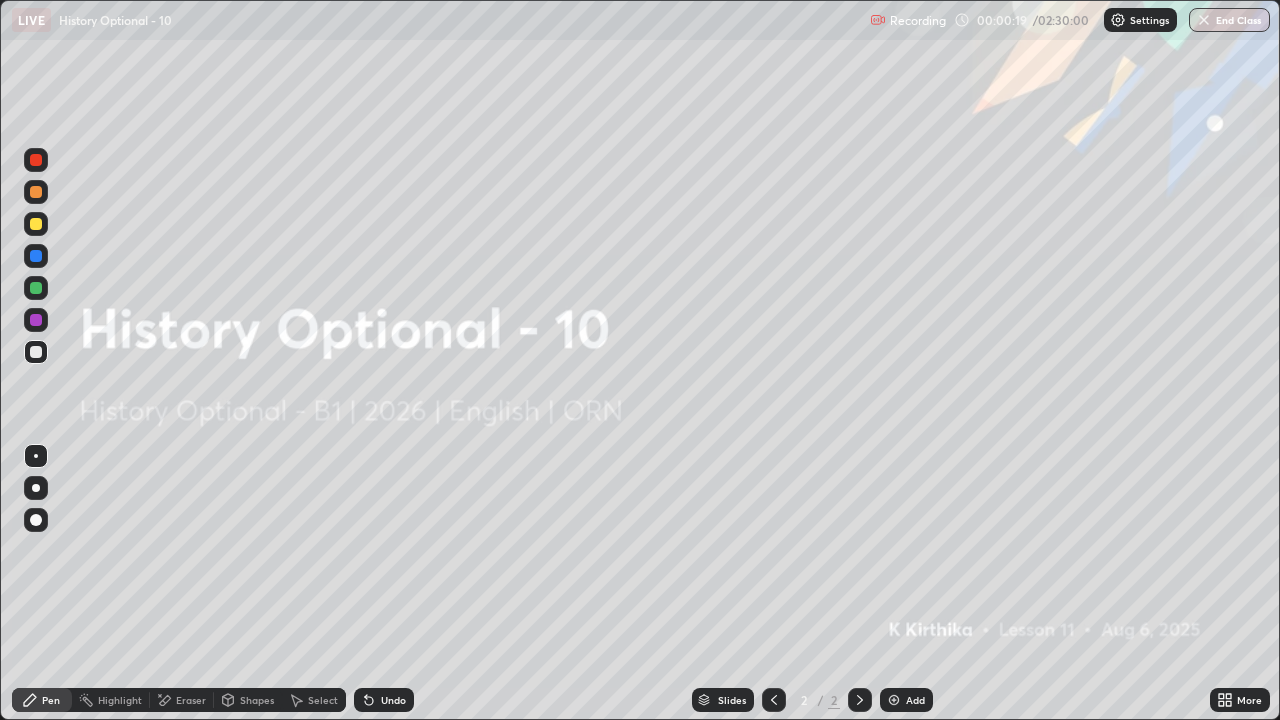 click on "Add" at bounding box center (906, 700) 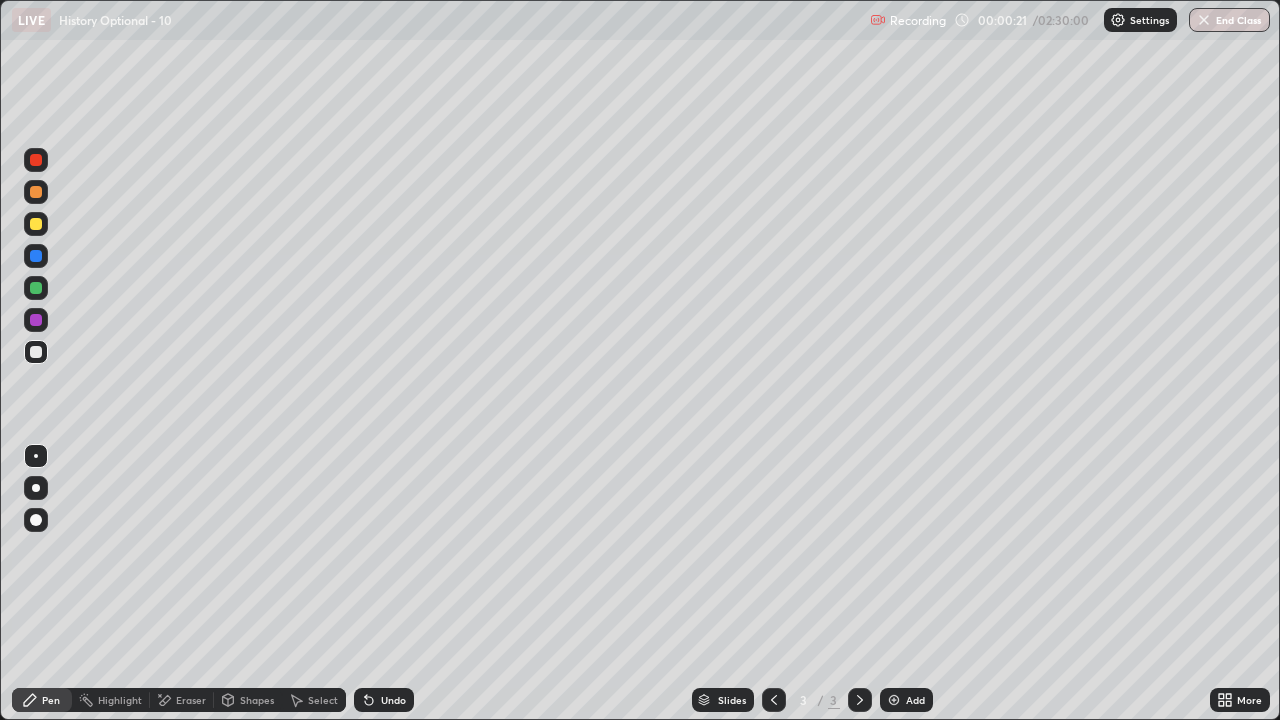 click on "Eraser" at bounding box center [182, 700] 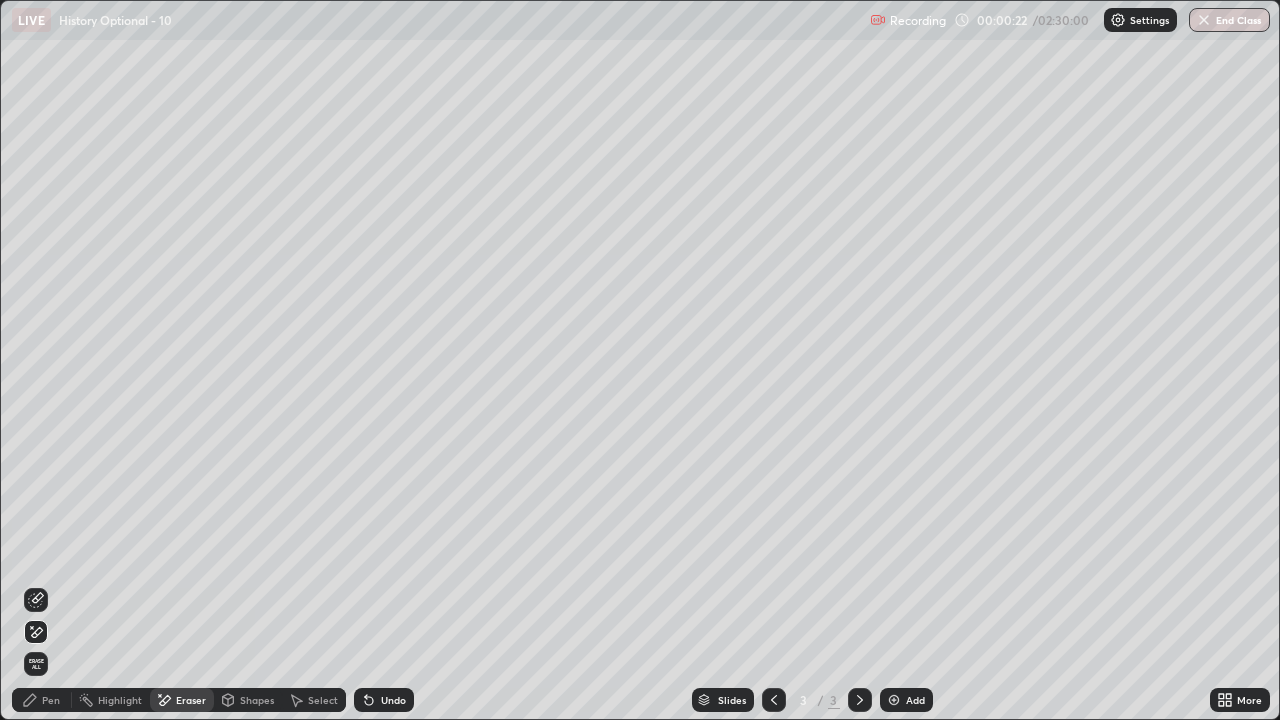 click on "Pen" at bounding box center (51, 700) 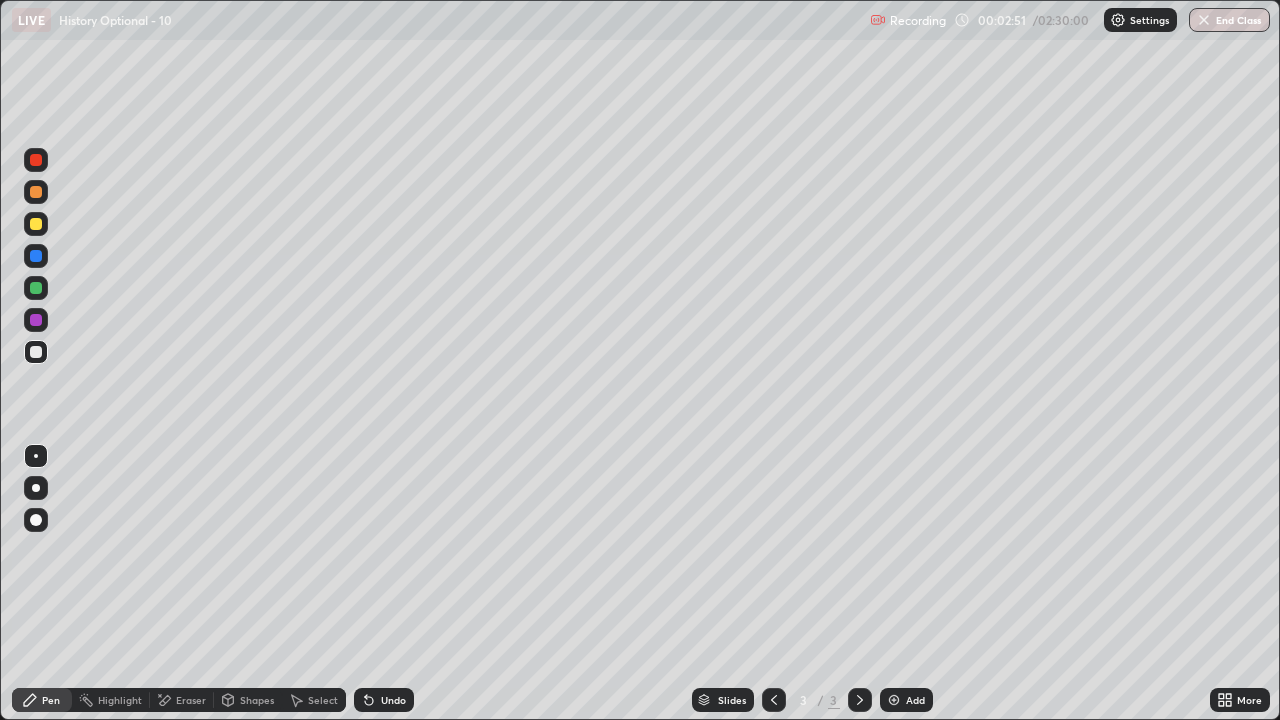 click at bounding box center (36, 352) 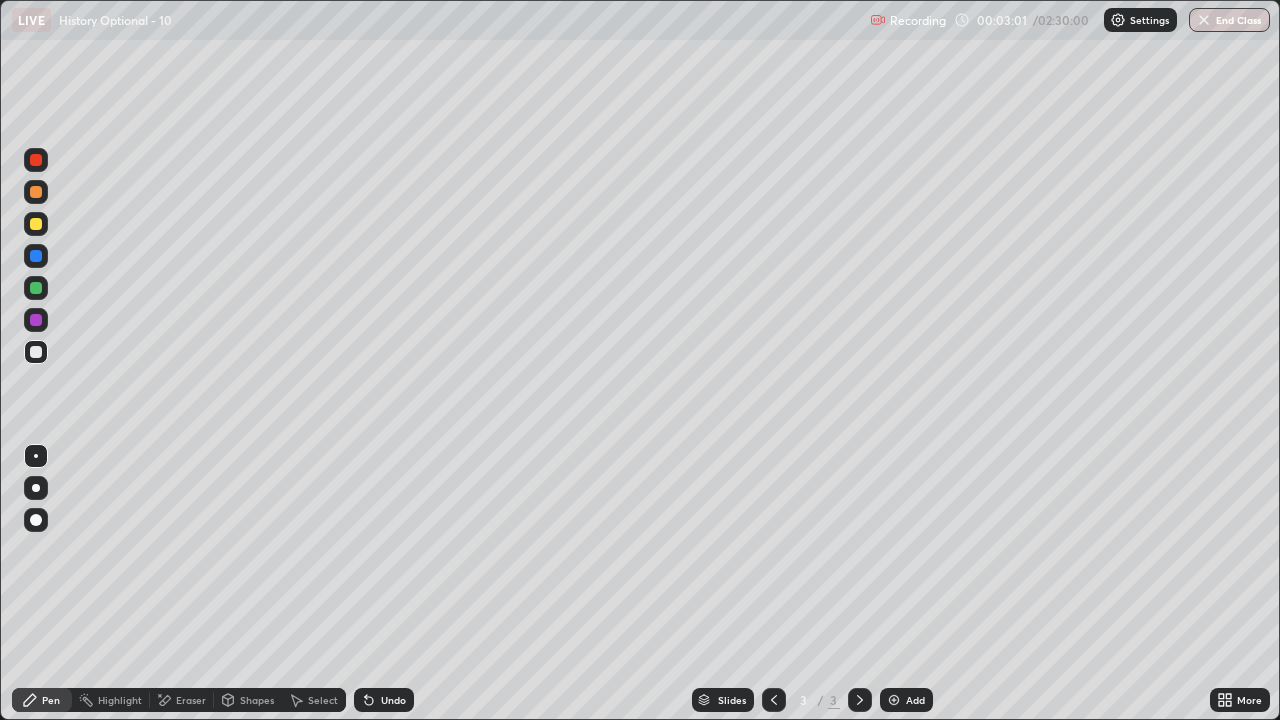 click at bounding box center [36, 224] 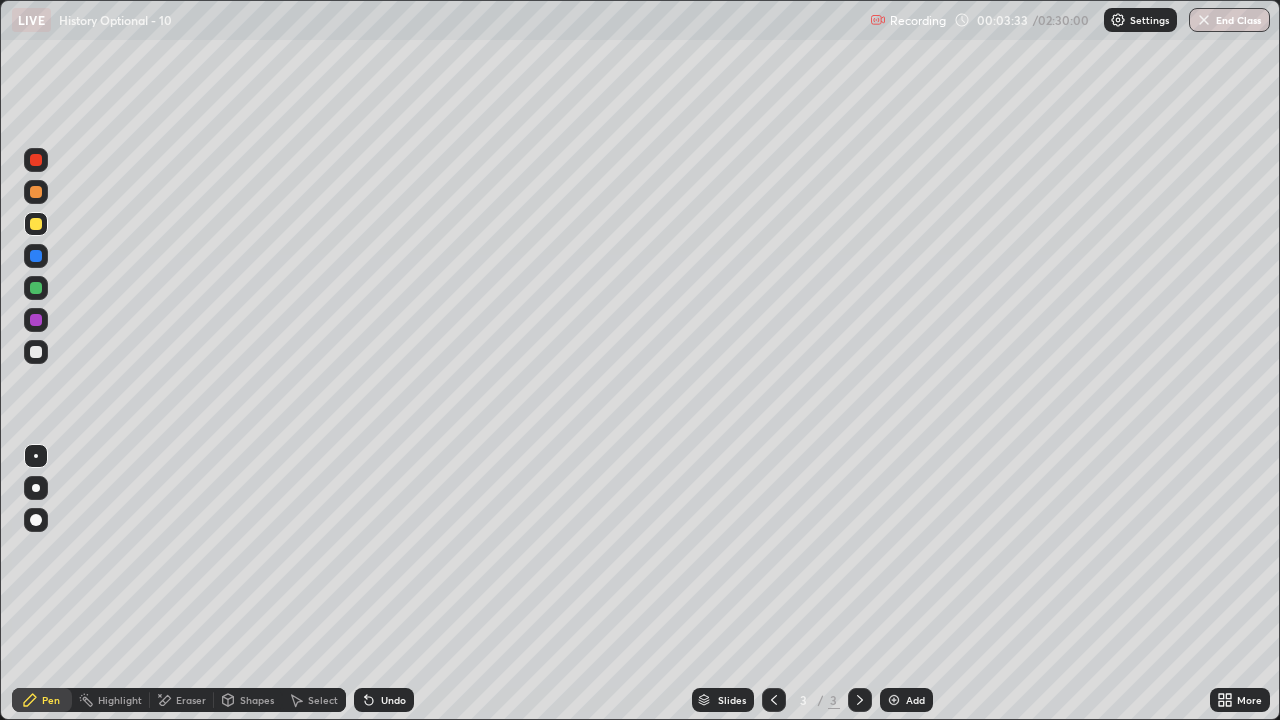 click at bounding box center [36, 352] 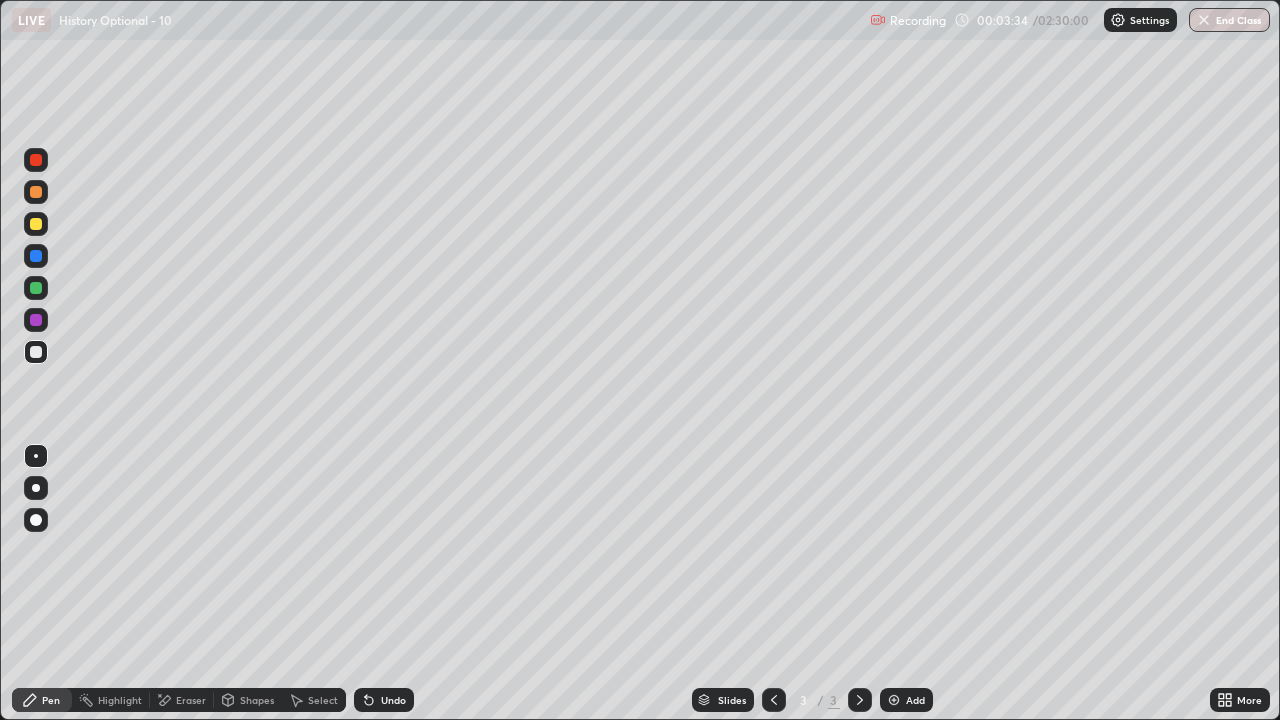click at bounding box center (36, 256) 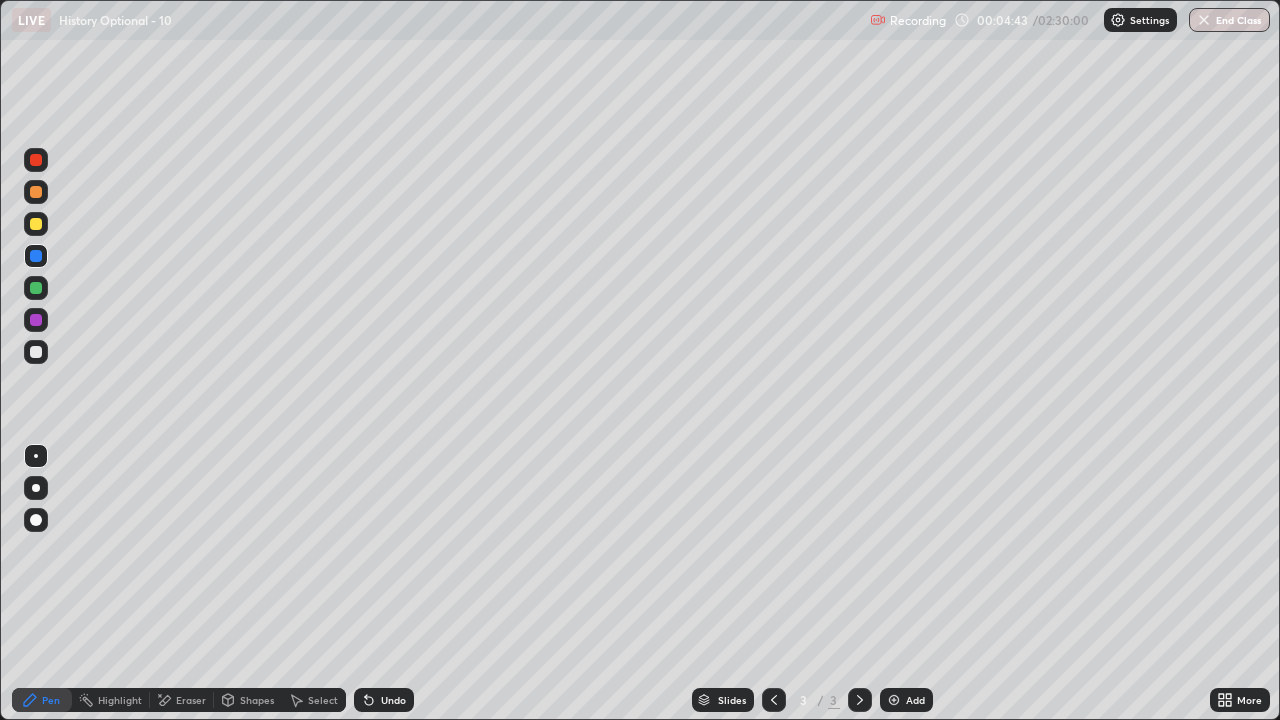 click at bounding box center [36, 320] 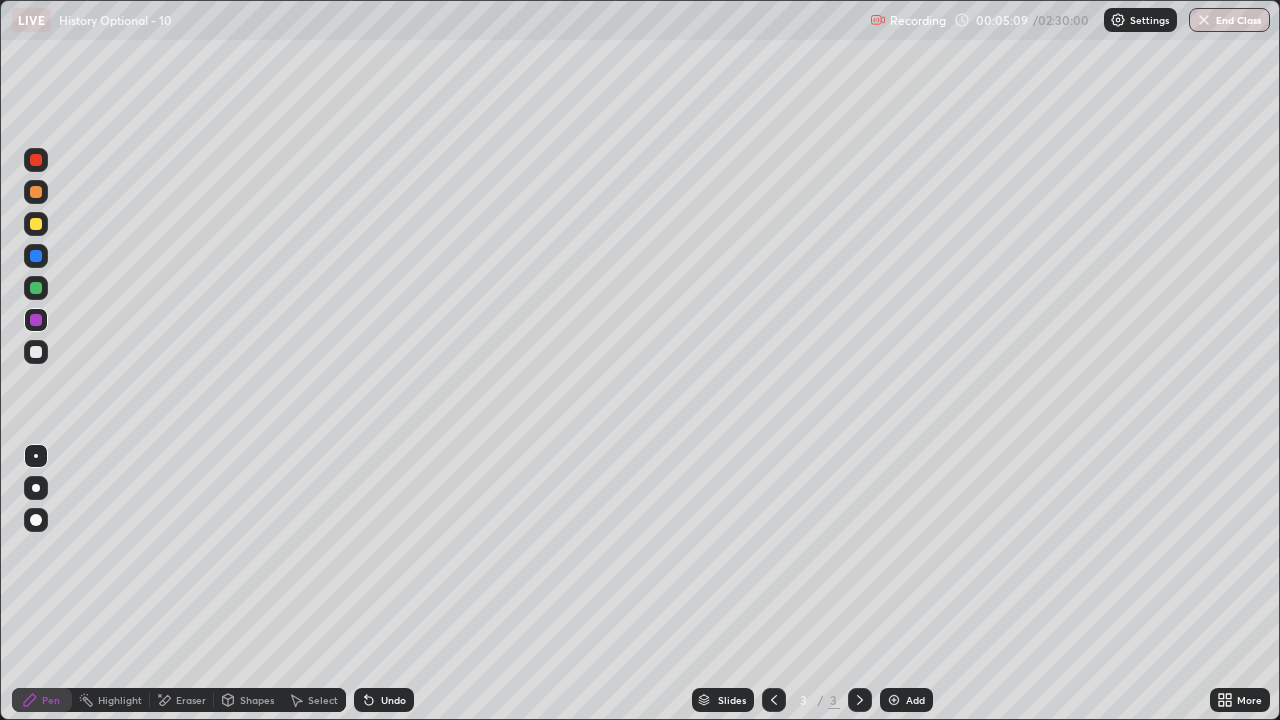 click at bounding box center (36, 256) 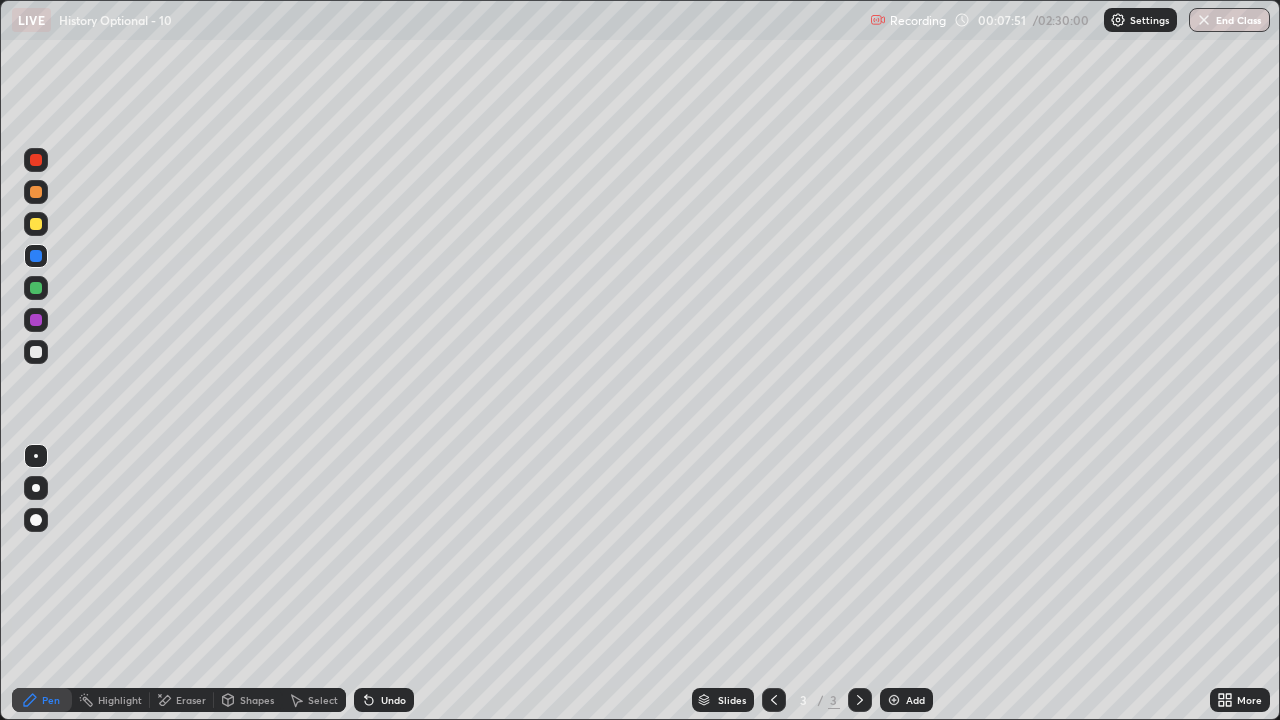 click at bounding box center [36, 224] 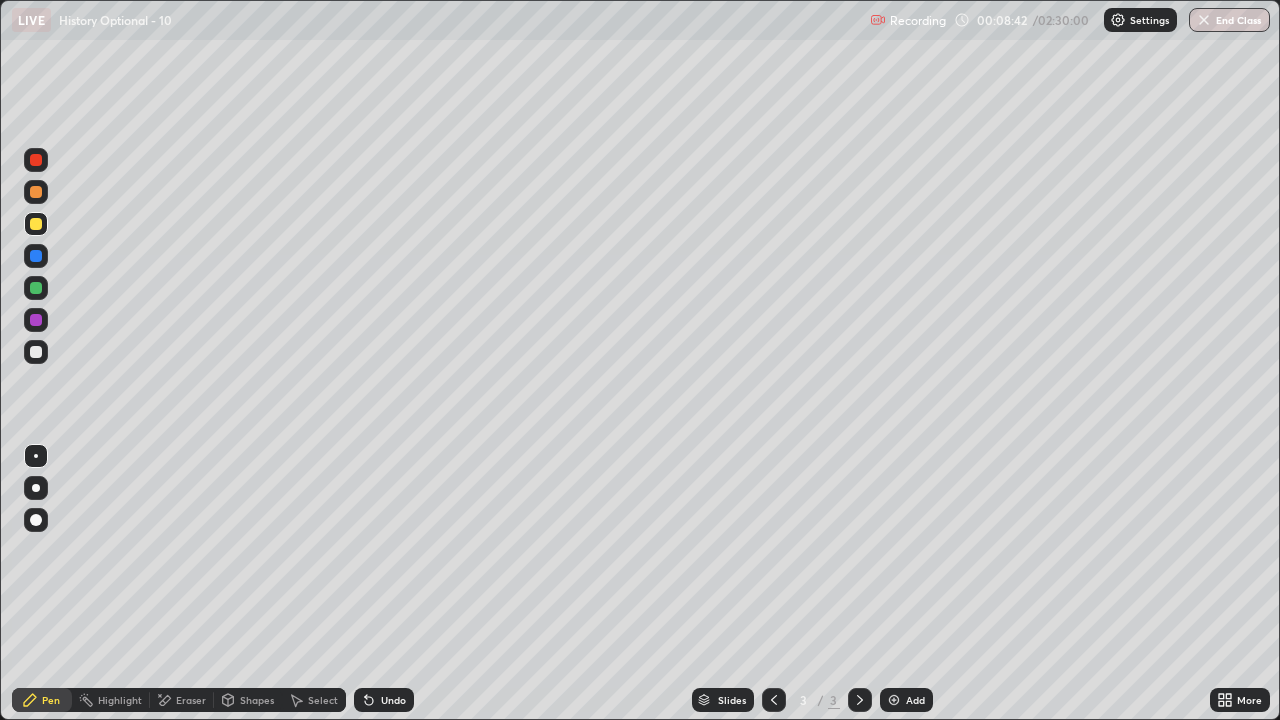 click at bounding box center [36, 288] 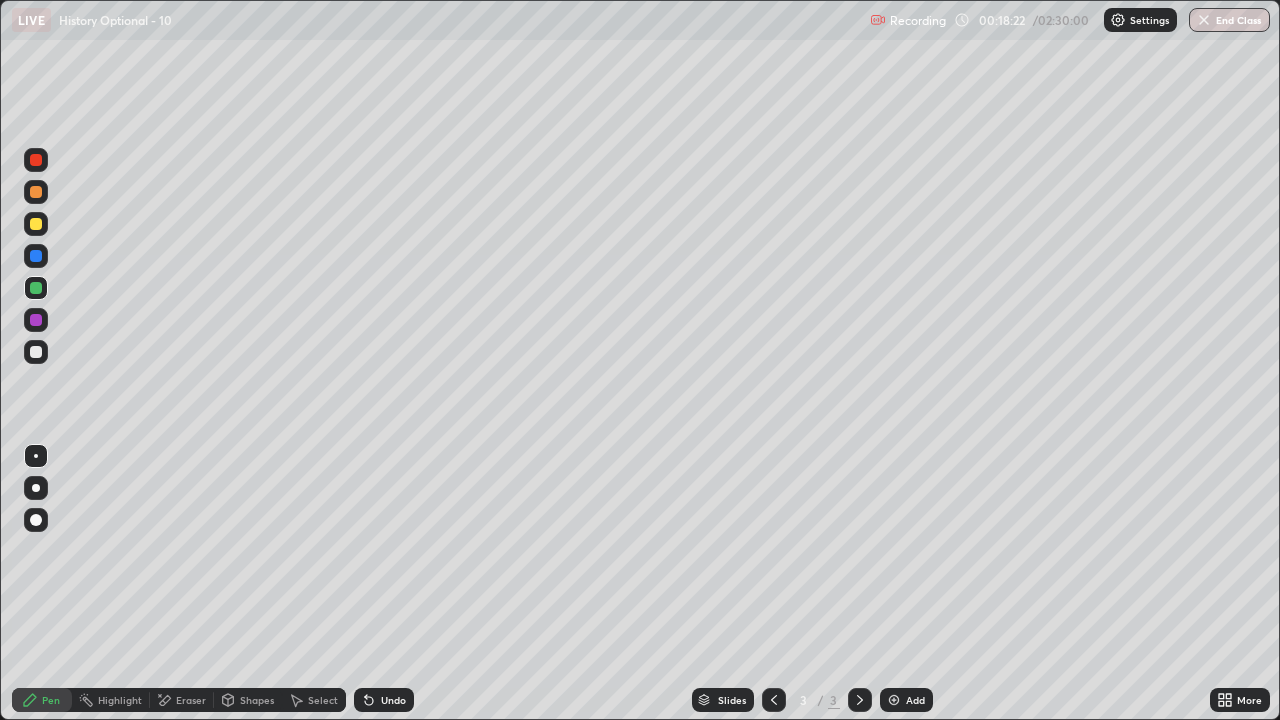 click at bounding box center (36, 560) 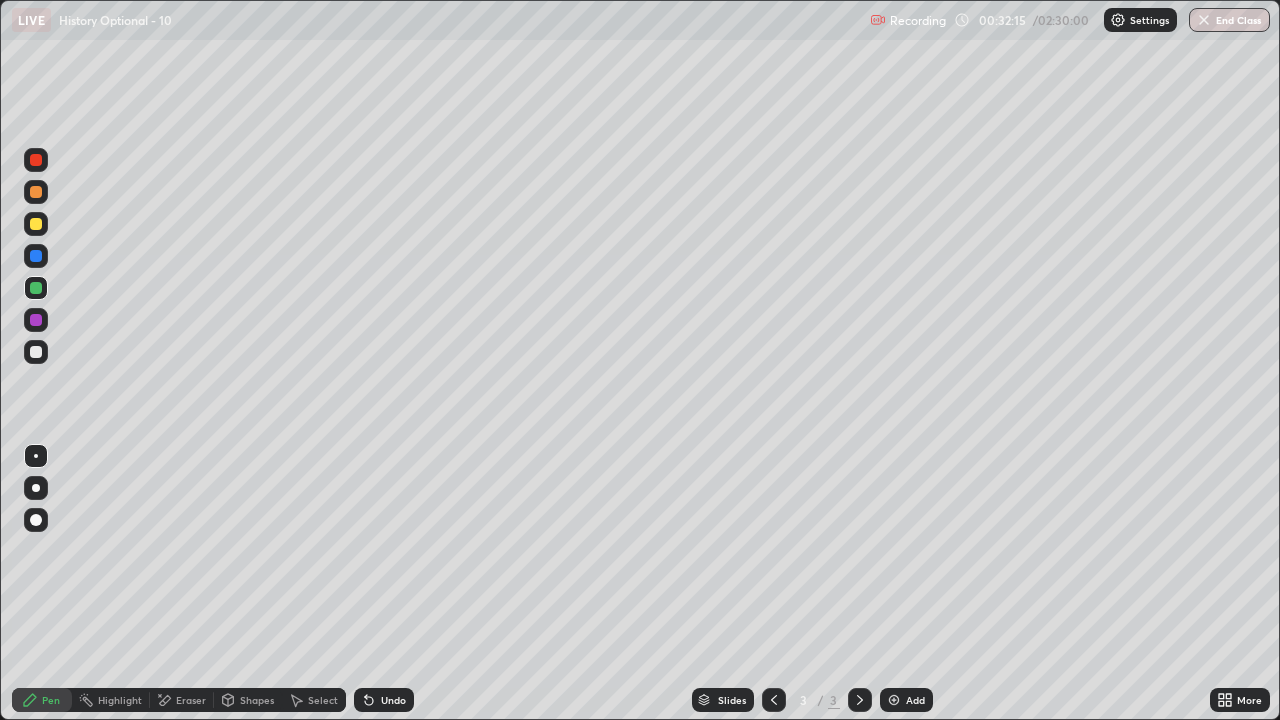 click at bounding box center [36, 288] 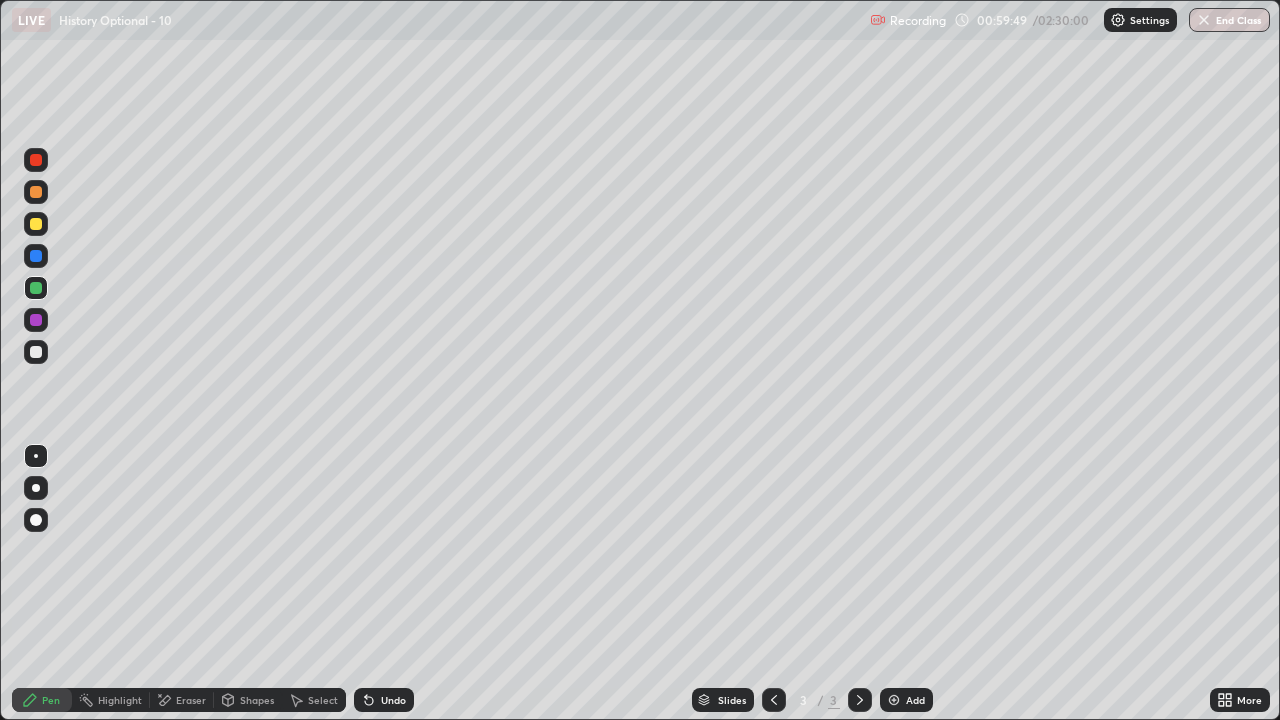 click on "Add" at bounding box center [906, 700] 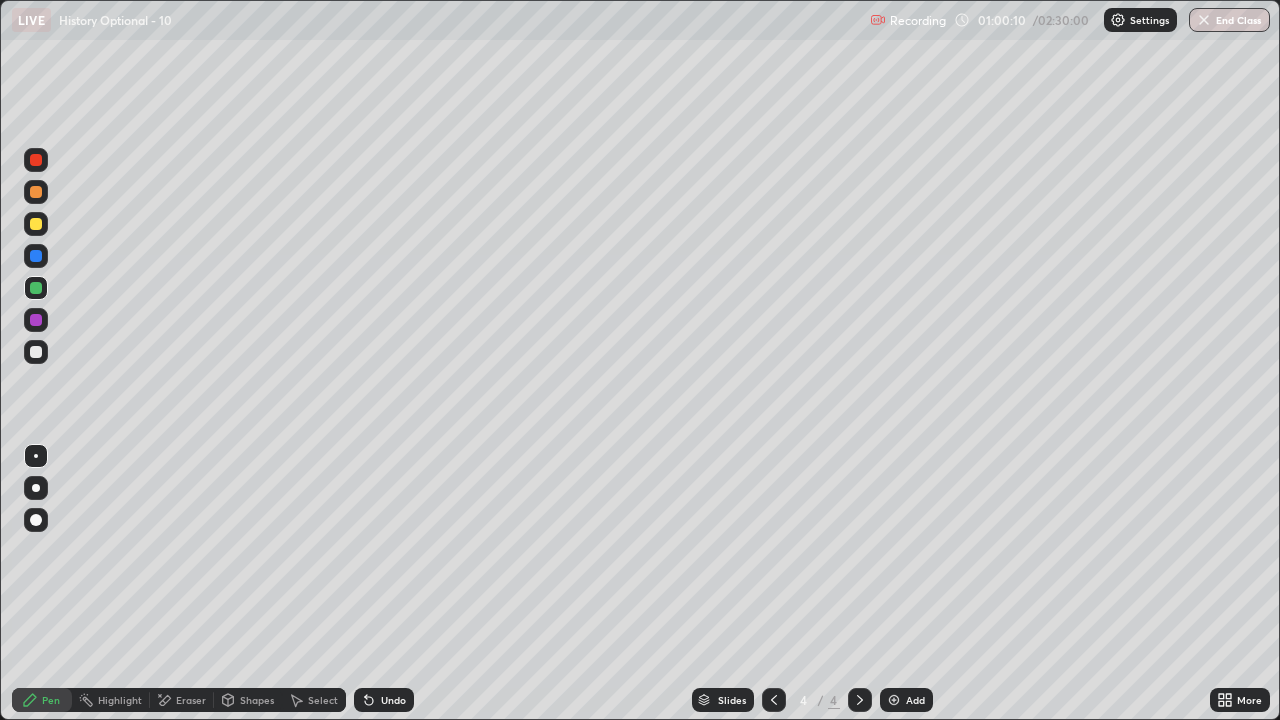 click 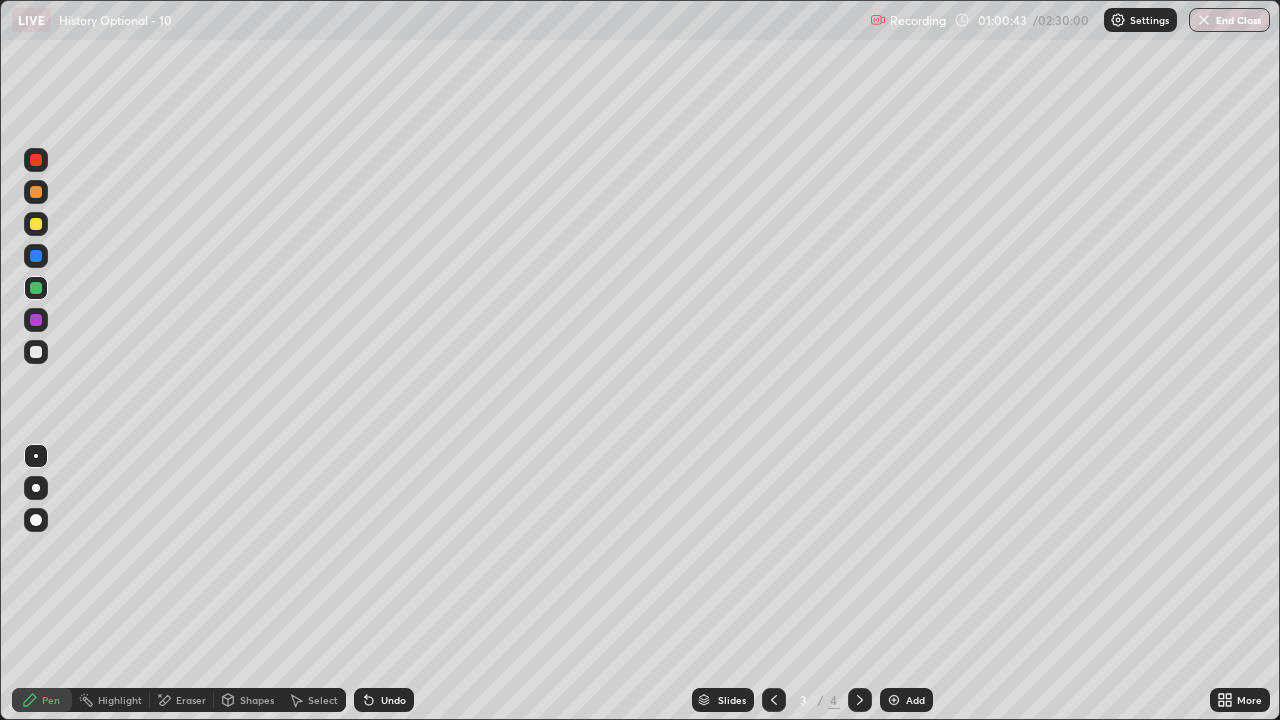 click 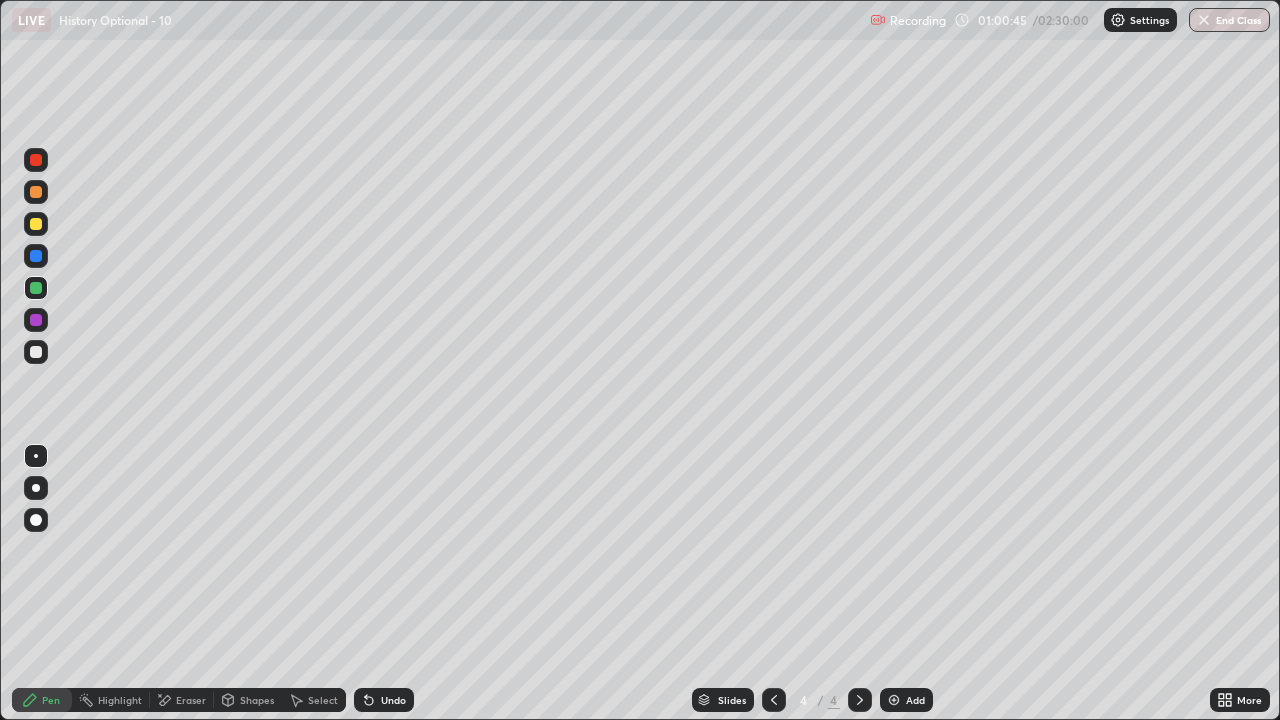 click 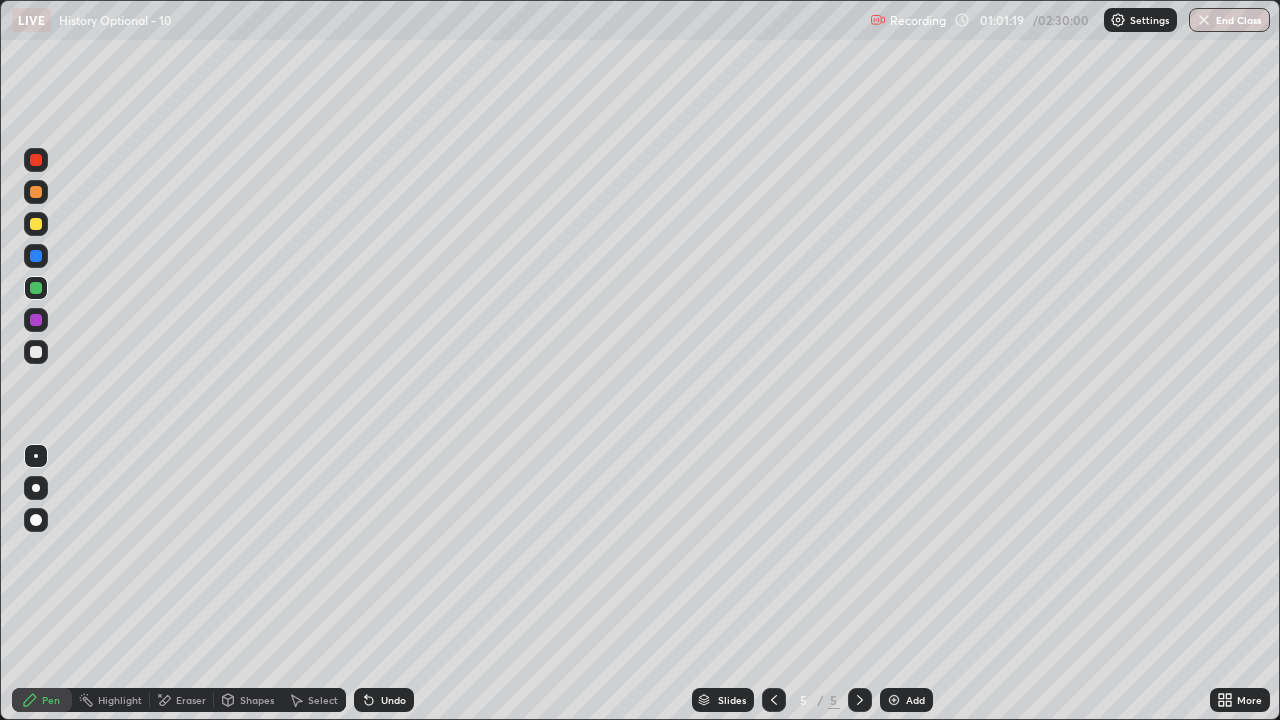 click at bounding box center [36, 352] 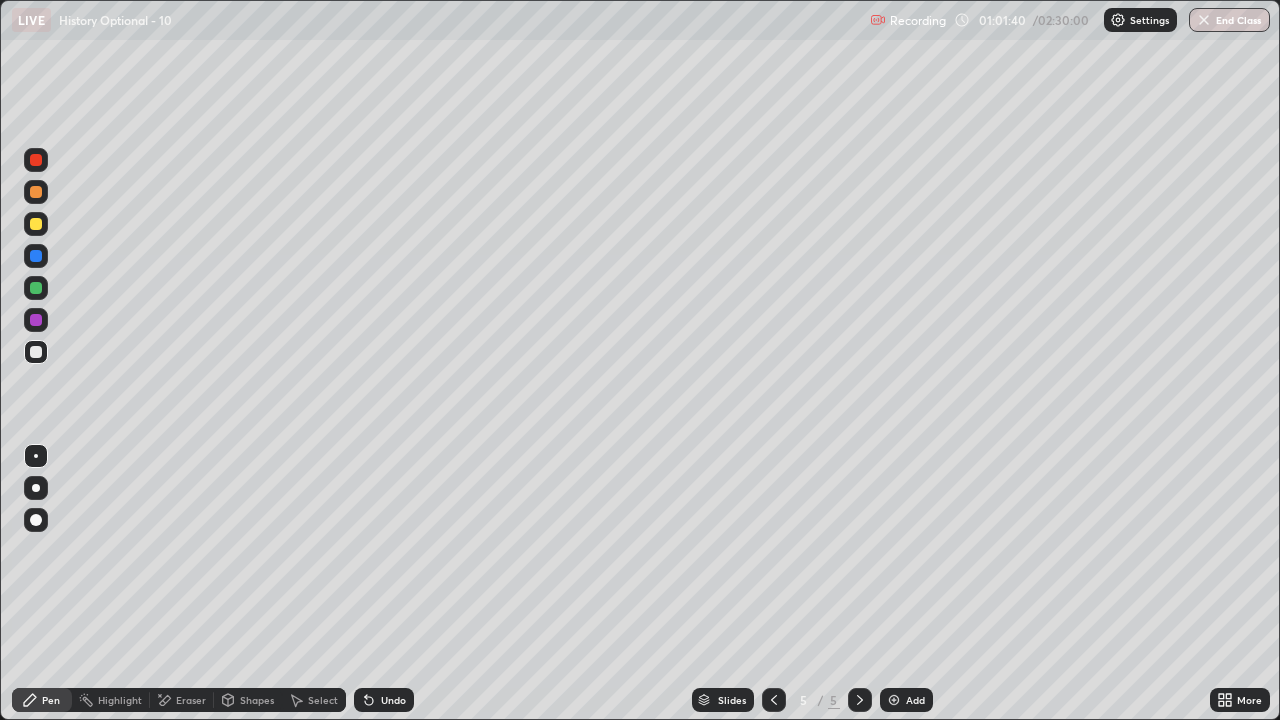 click at bounding box center [36, 352] 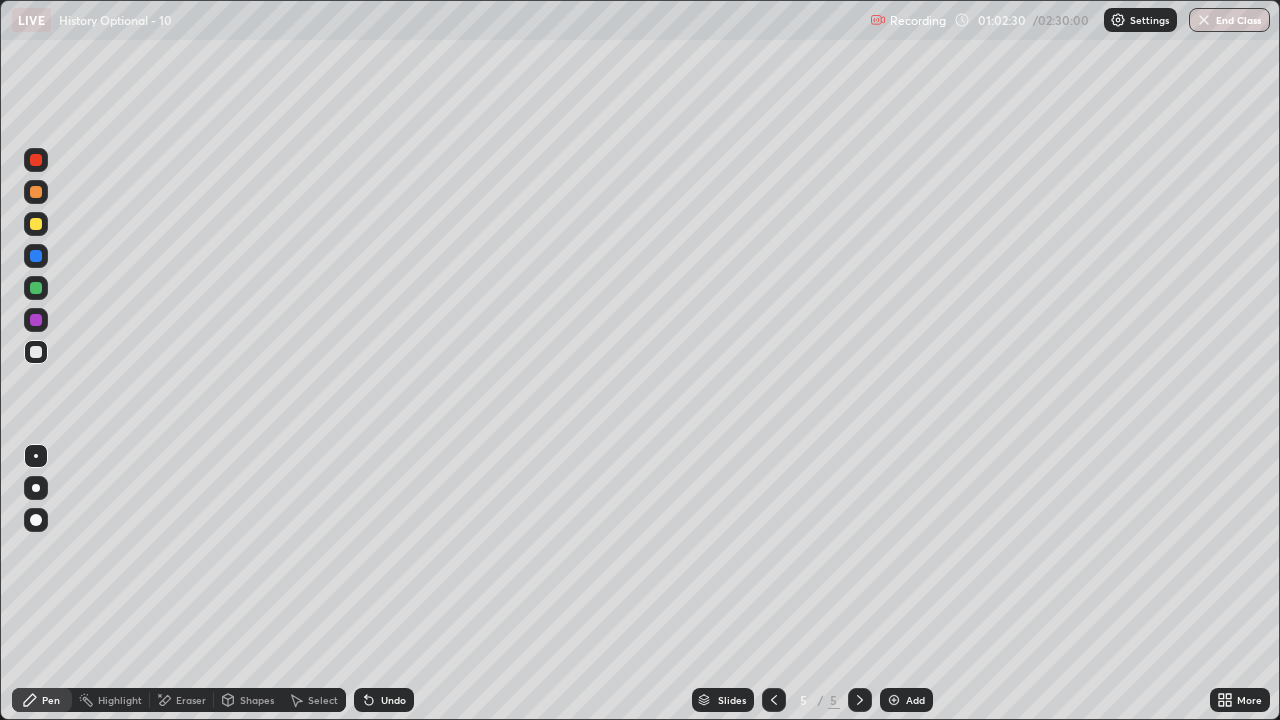 click at bounding box center (36, 288) 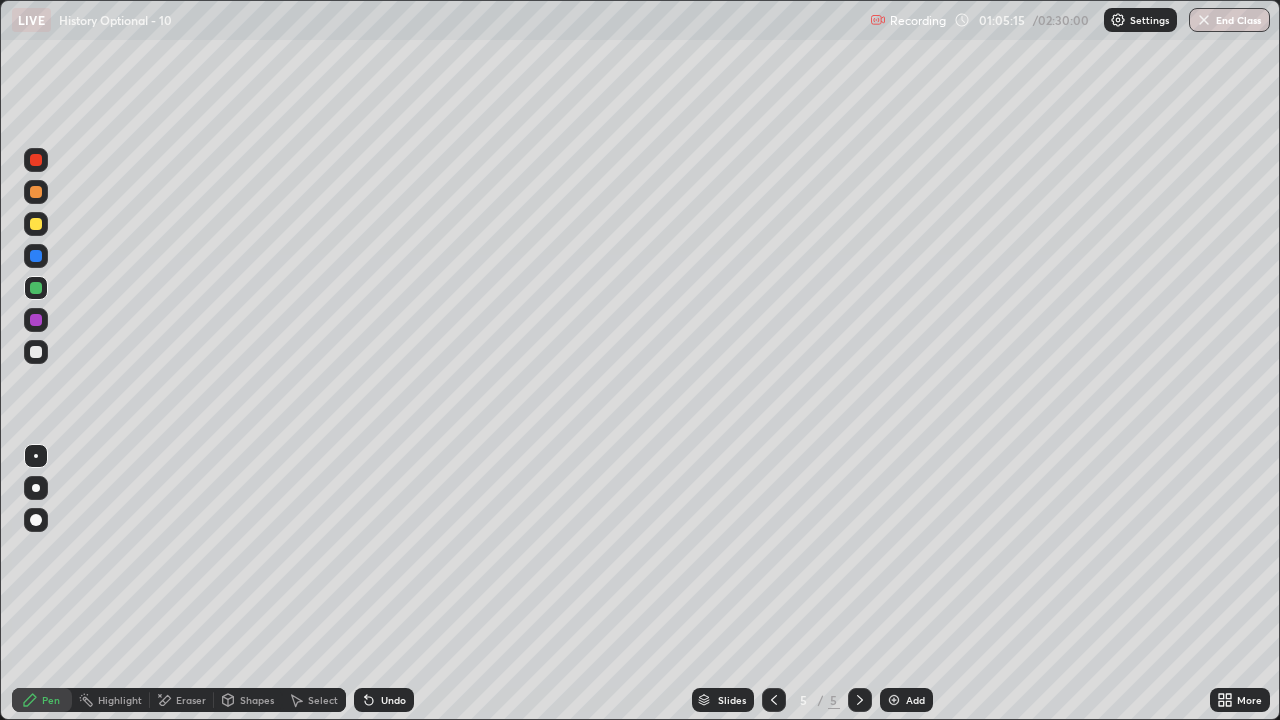 click at bounding box center [36, 320] 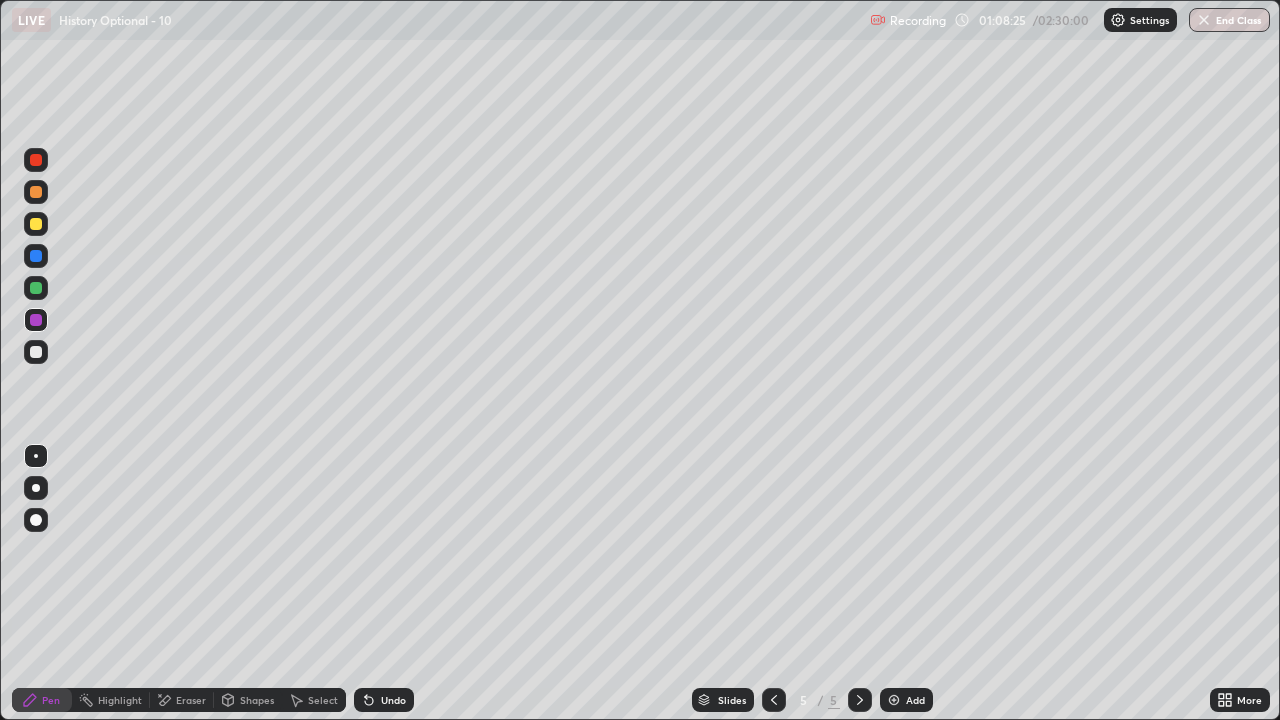 click 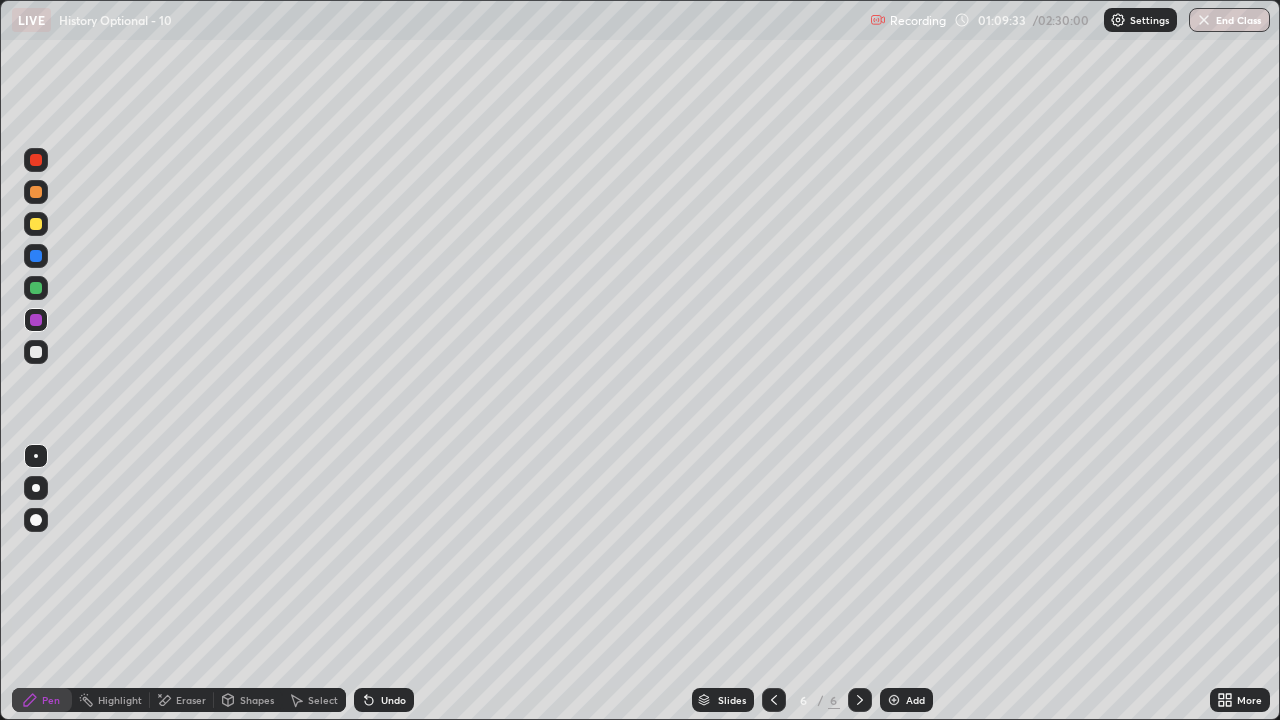 click 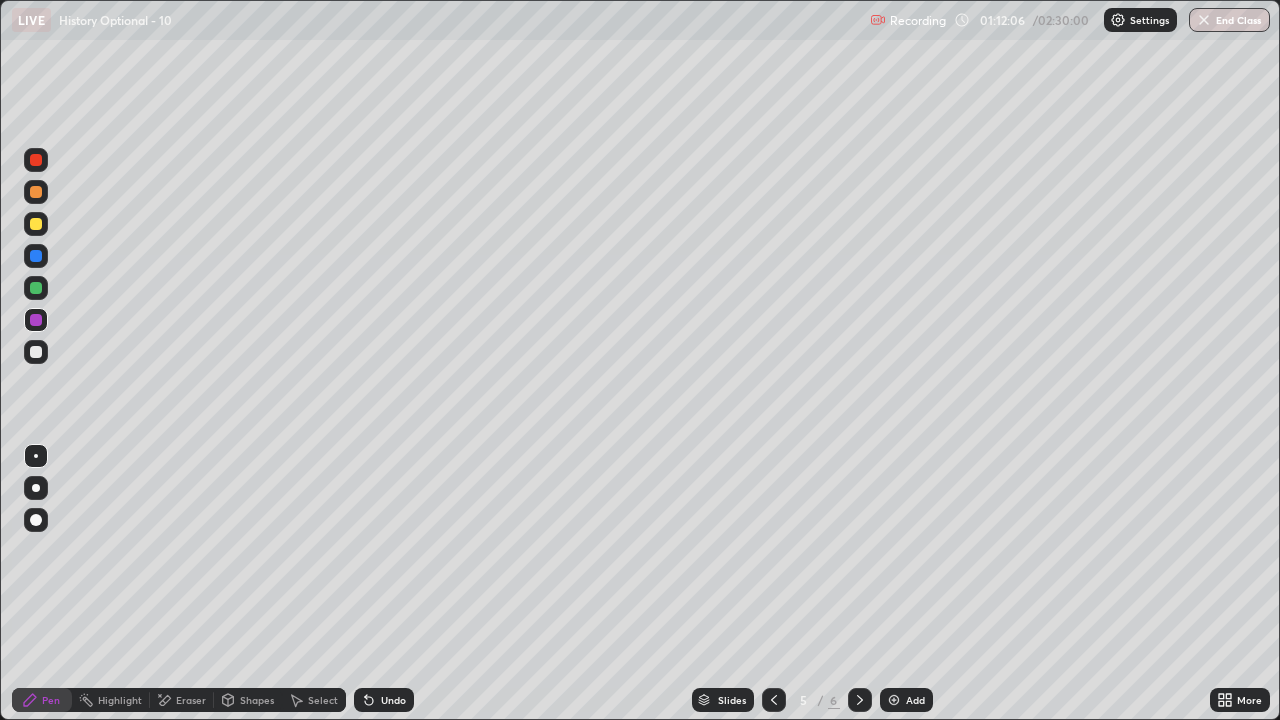 click at bounding box center [36, 288] 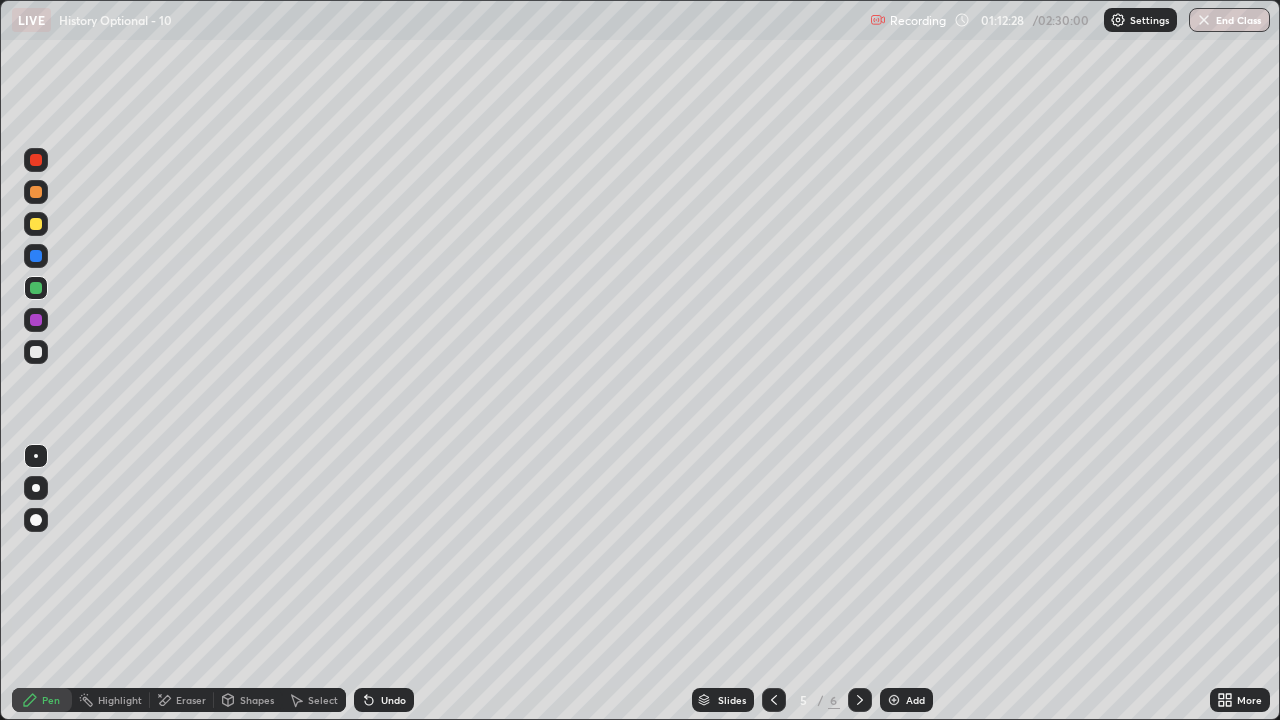 click at bounding box center [894, 700] 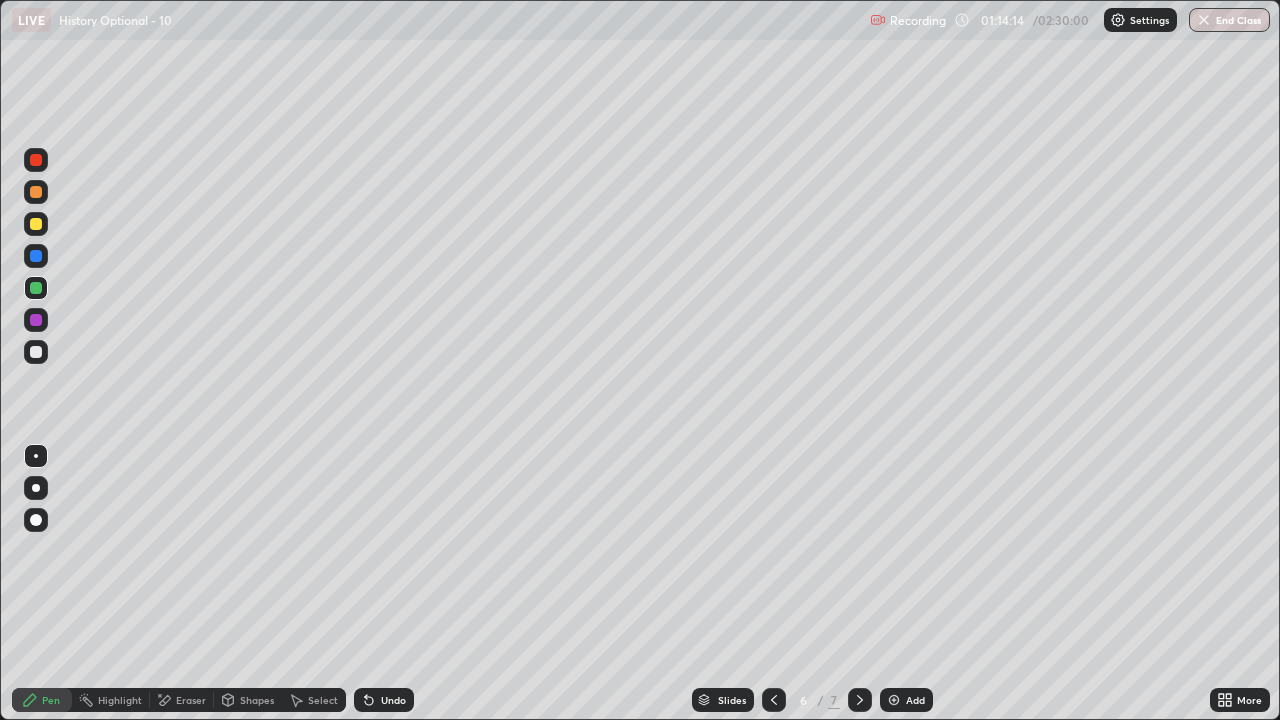 click 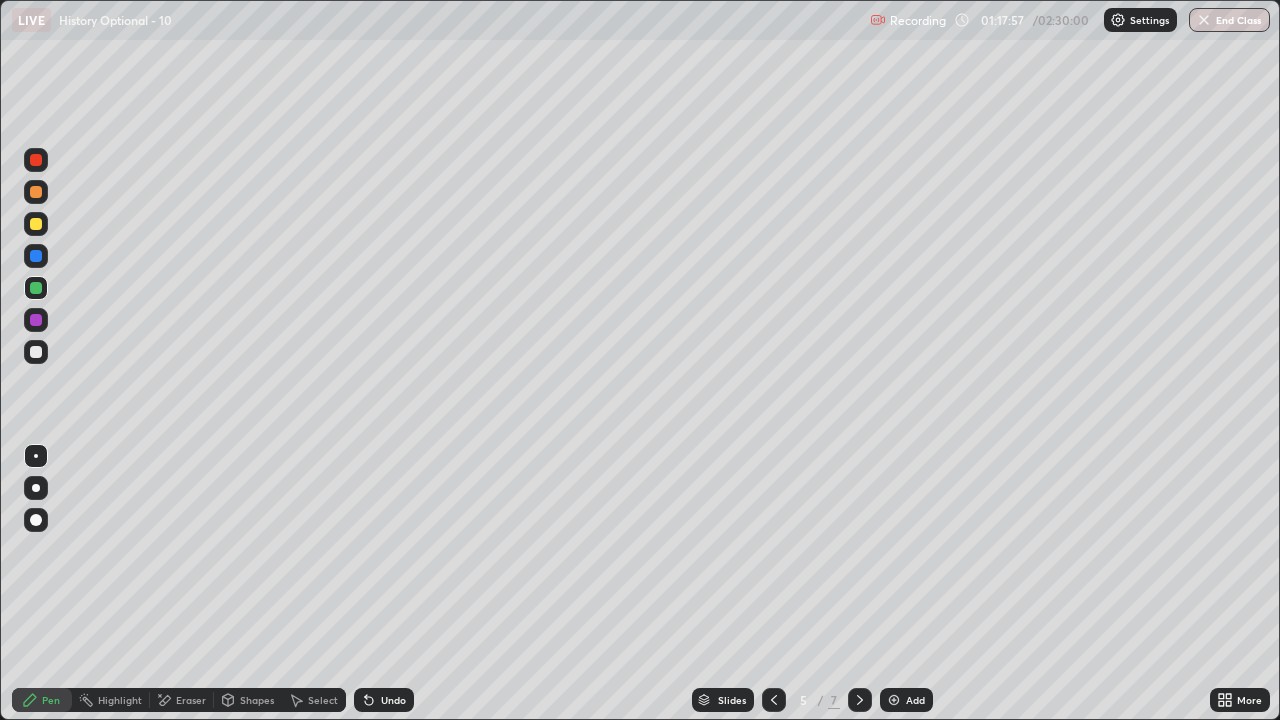 click at bounding box center [894, 700] 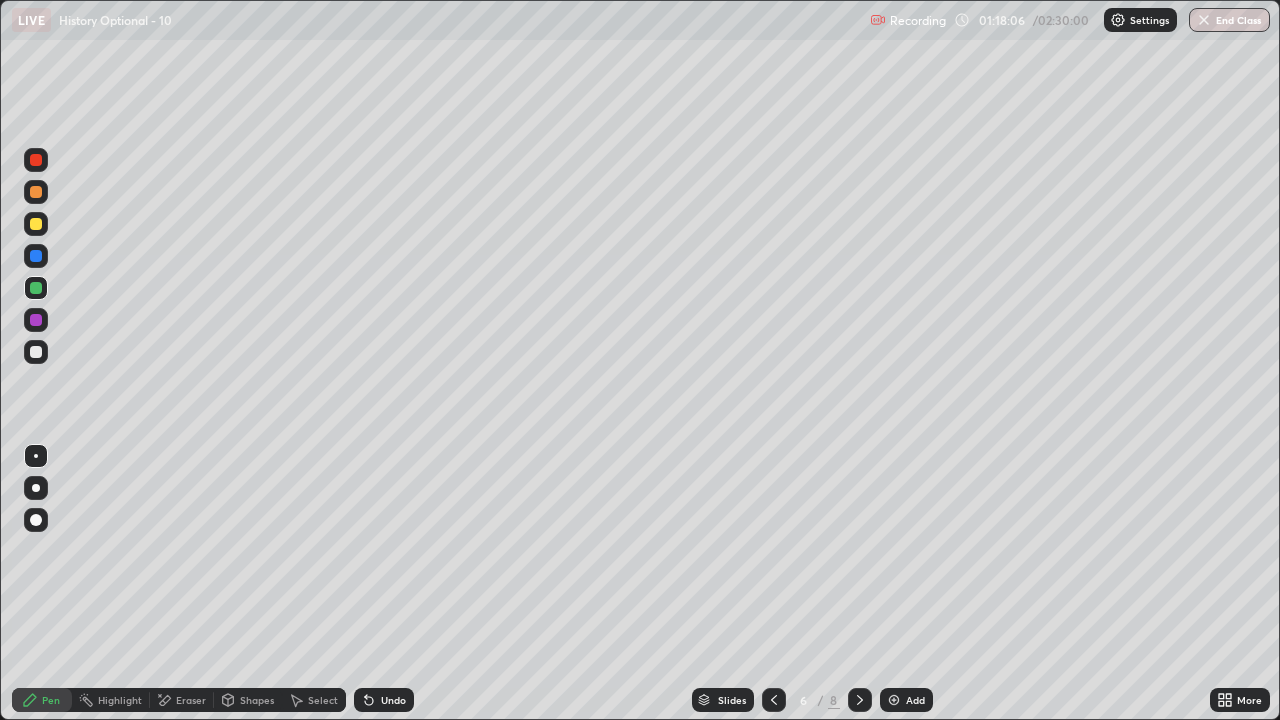 click at bounding box center (36, 320) 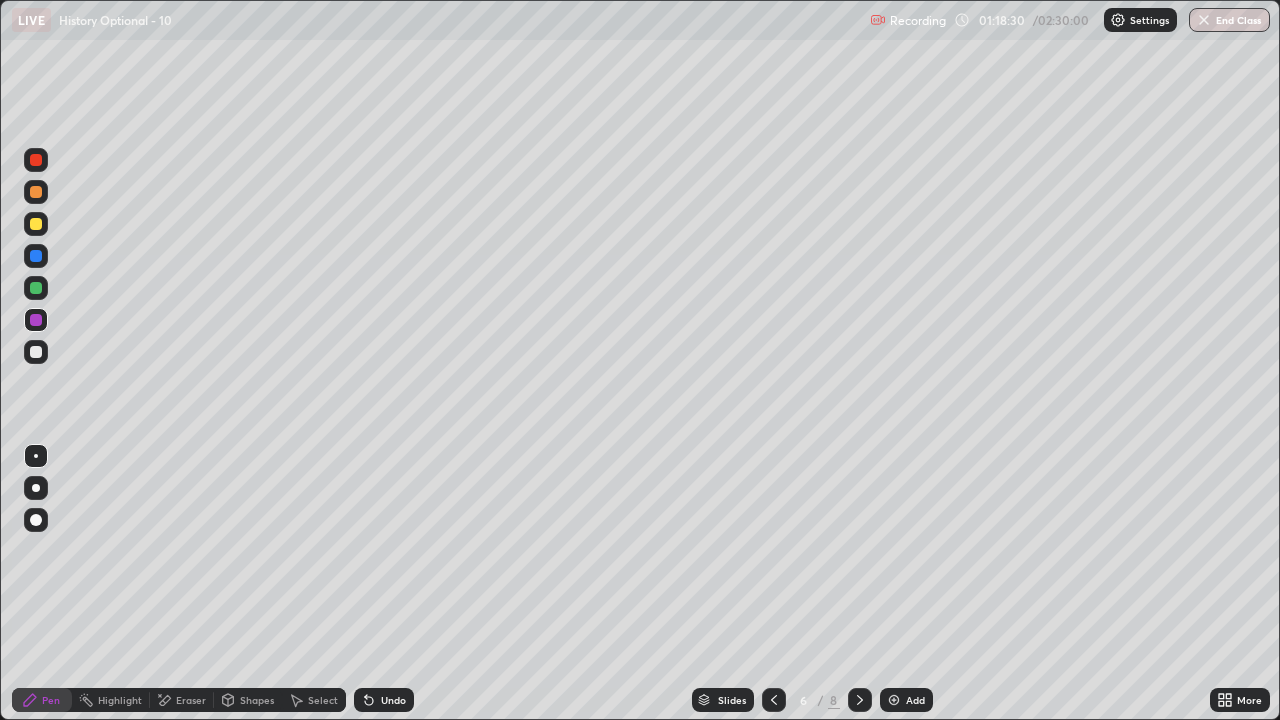 click at bounding box center (36, 160) 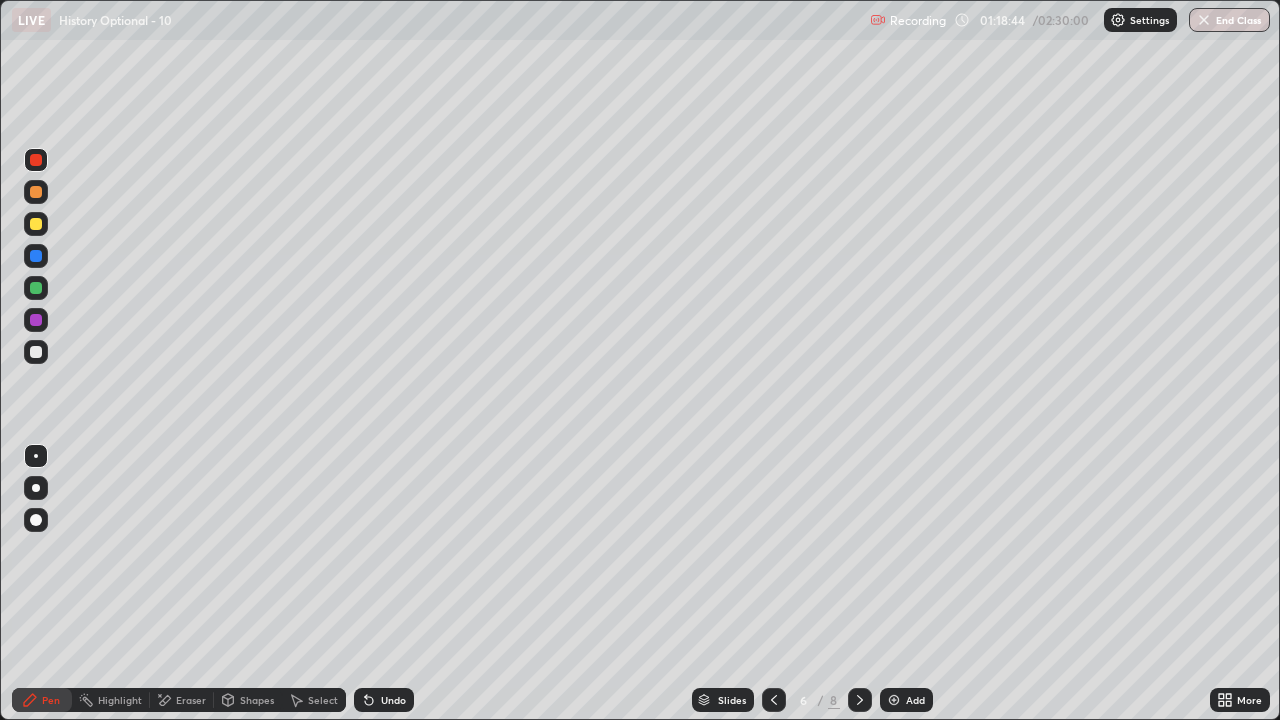 click at bounding box center [36, 352] 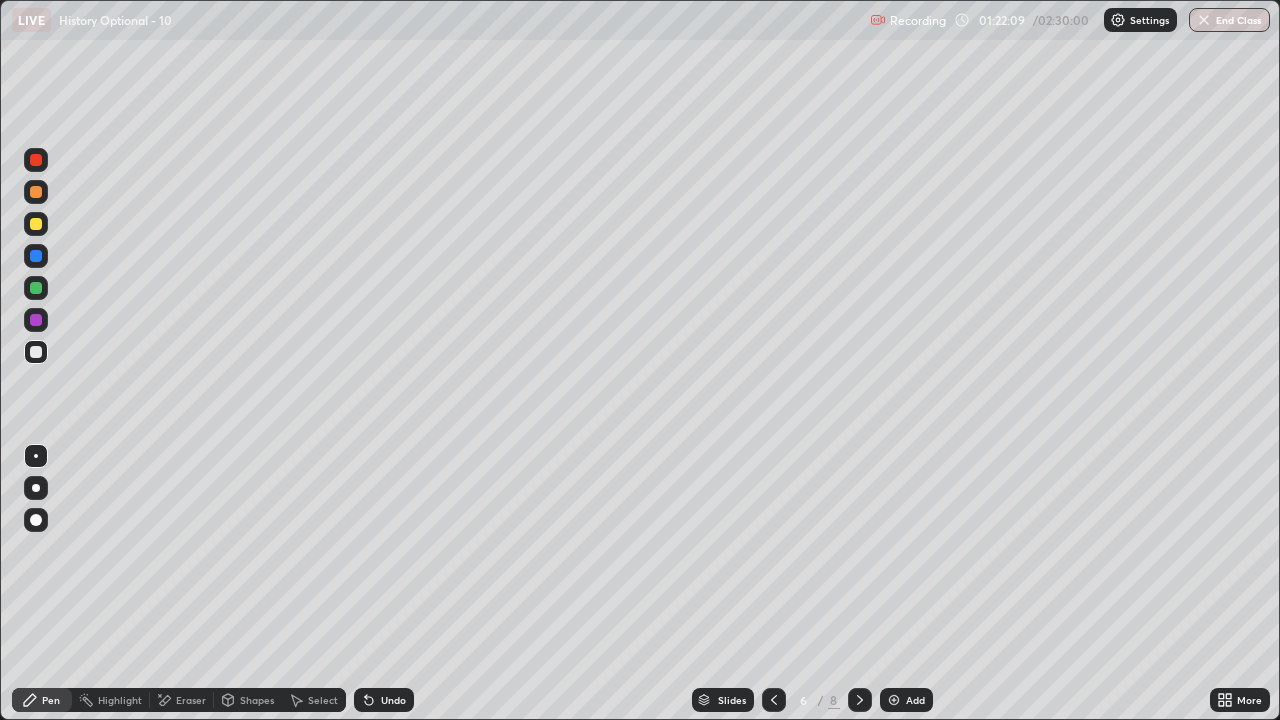 click 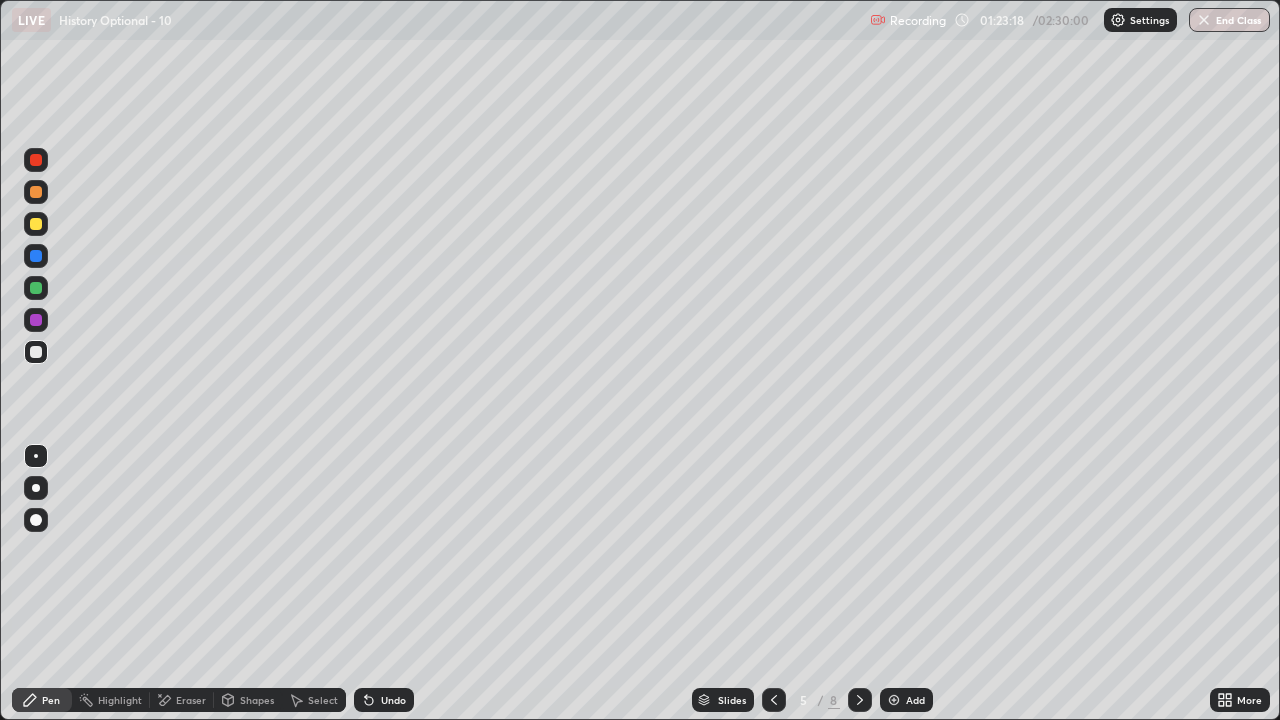 click at bounding box center (36, 256) 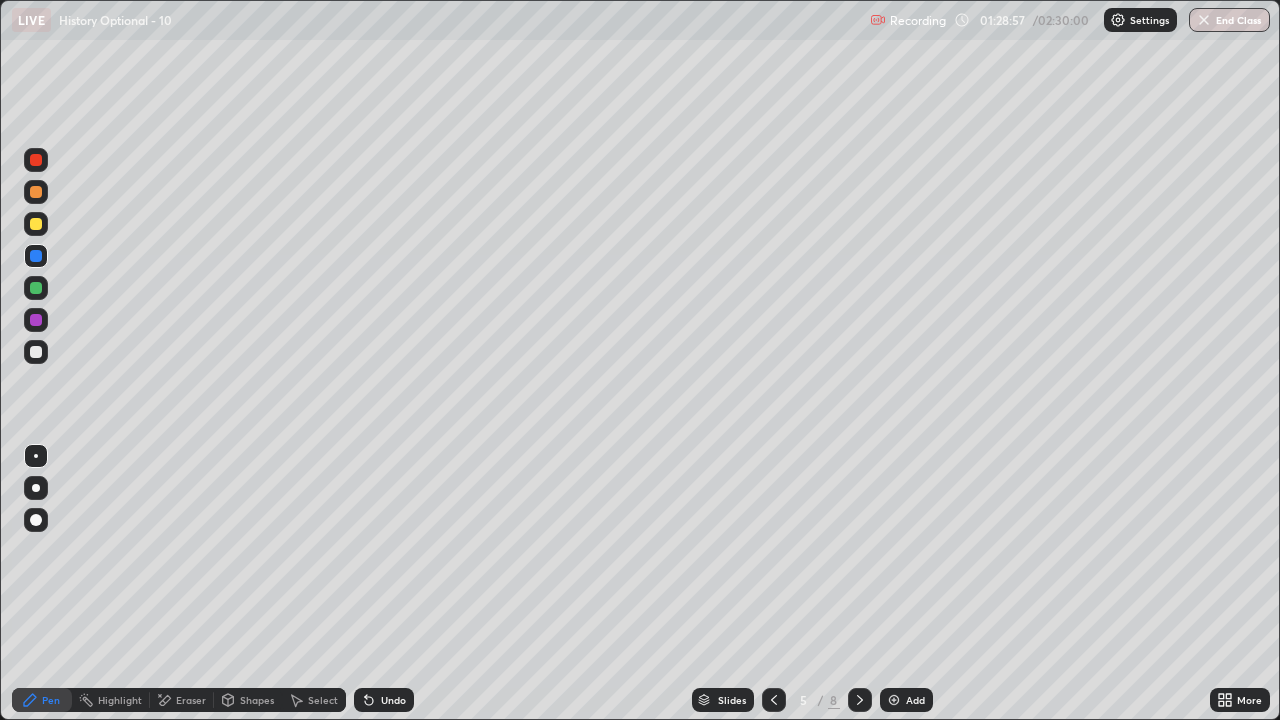click at bounding box center [36, 160] 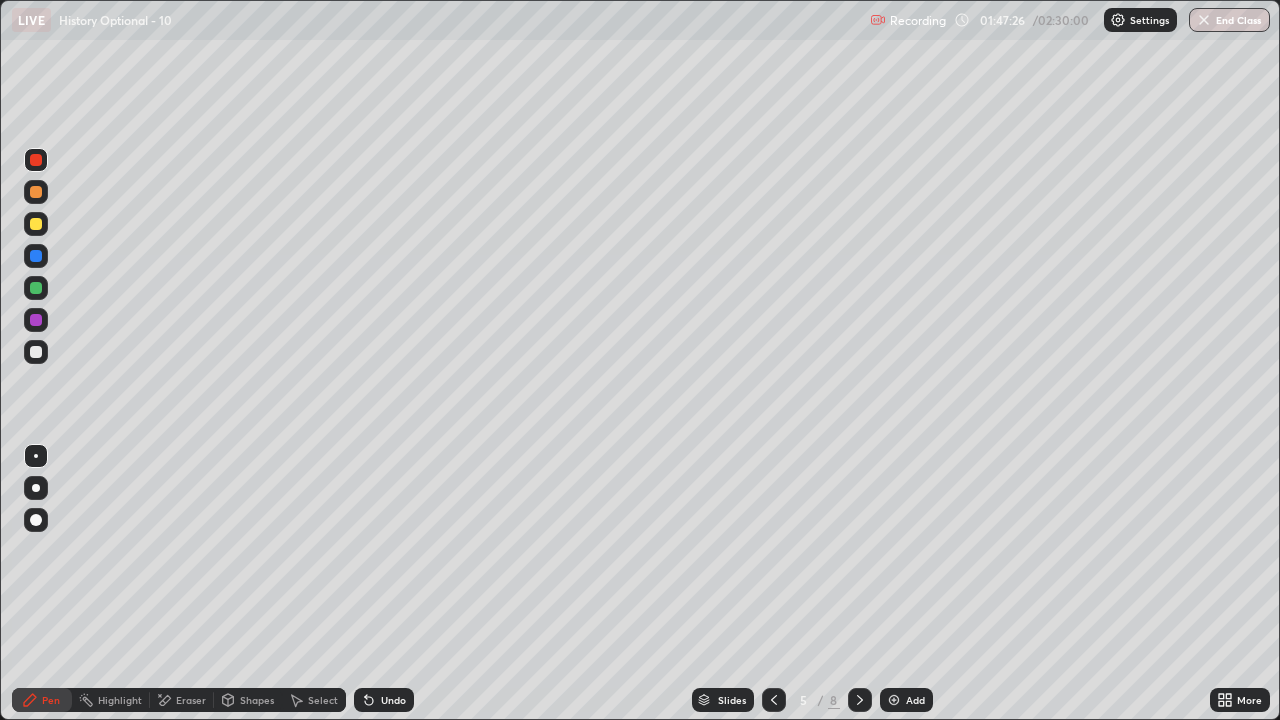 click 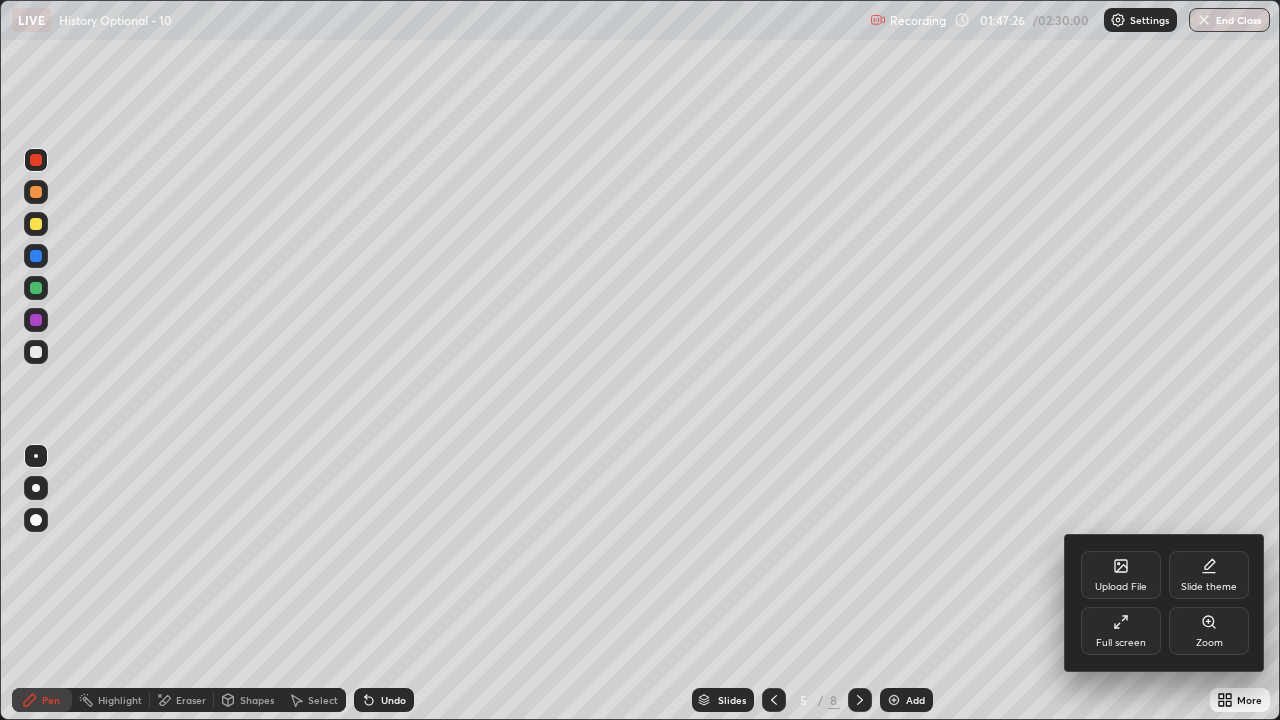 click on "Full screen" at bounding box center [1121, 631] 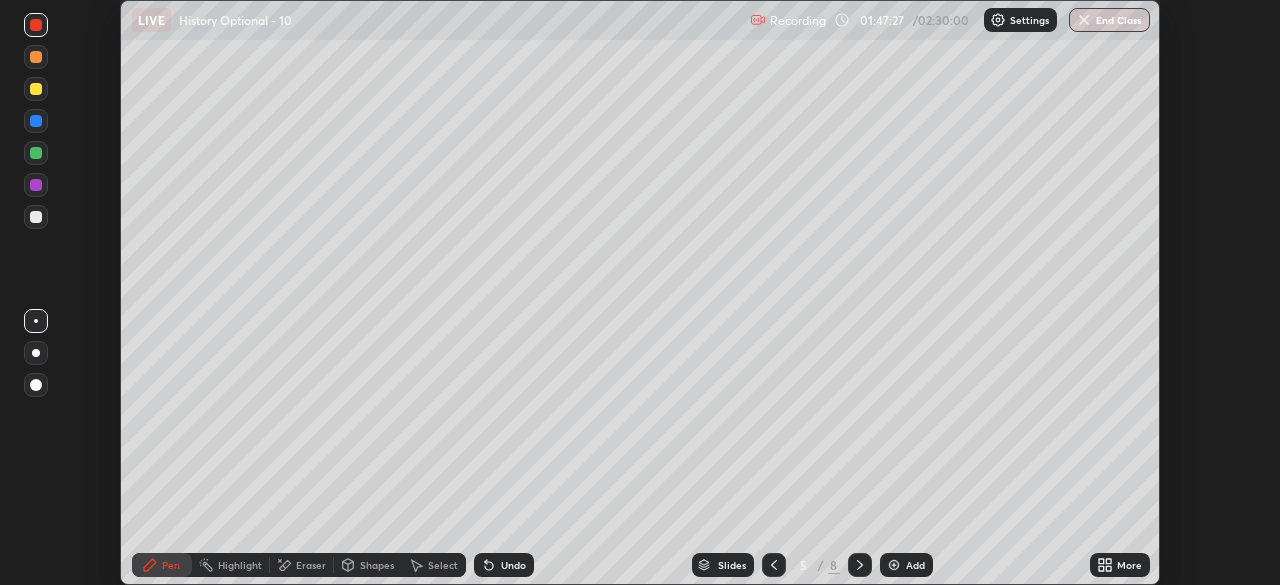 scroll, scrollTop: 585, scrollLeft: 1280, axis: both 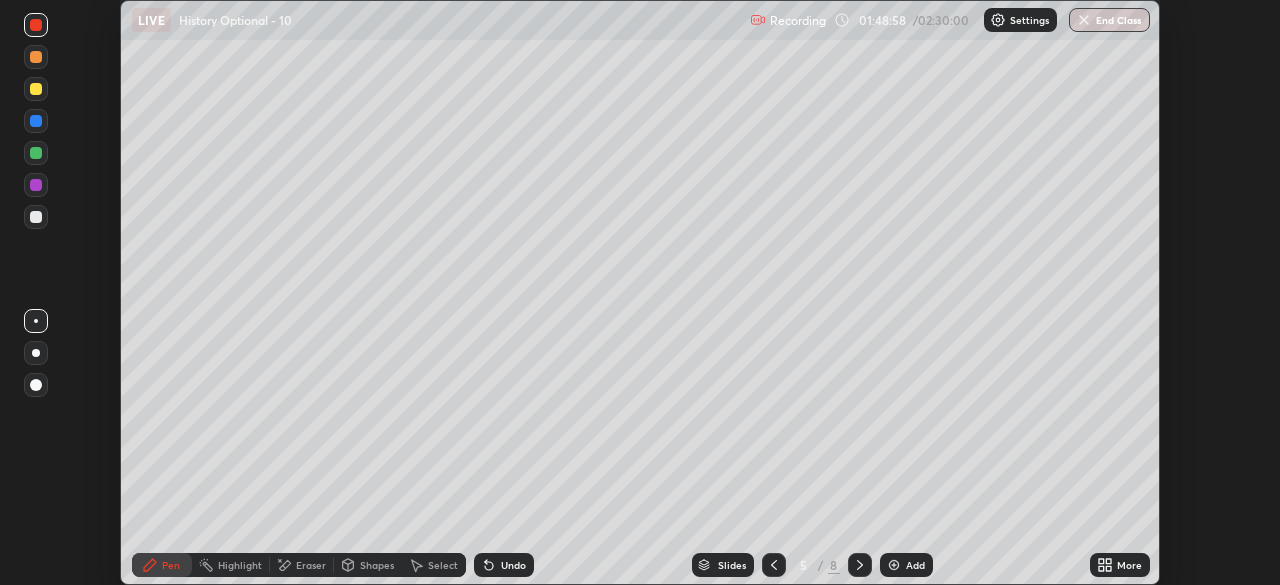 click 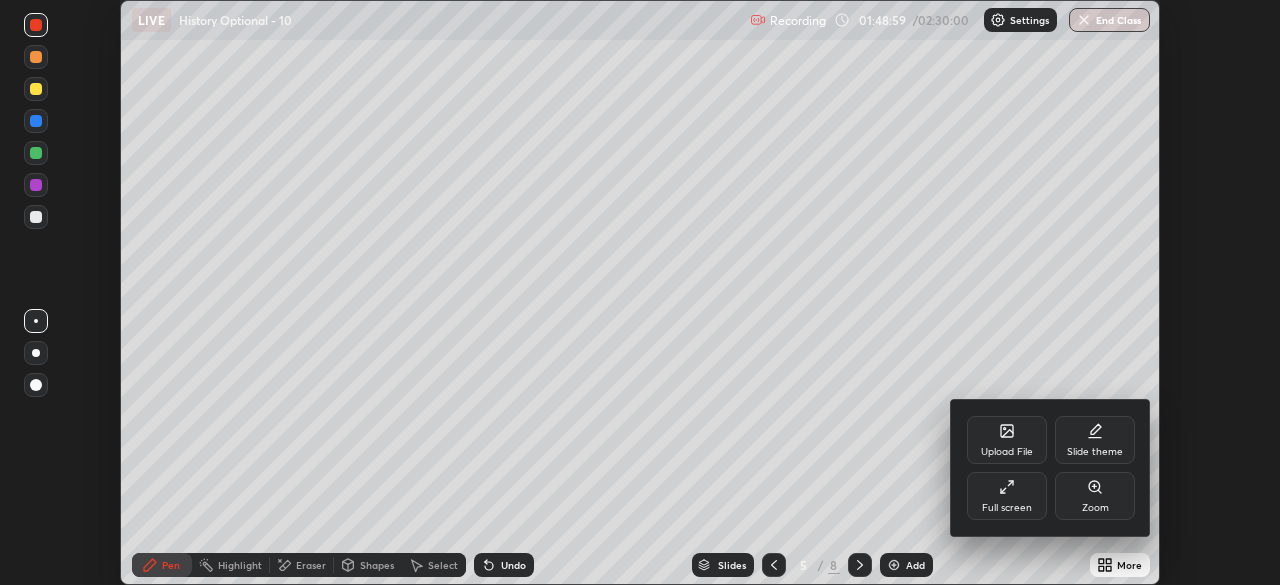 click on "Full screen" at bounding box center (1007, 496) 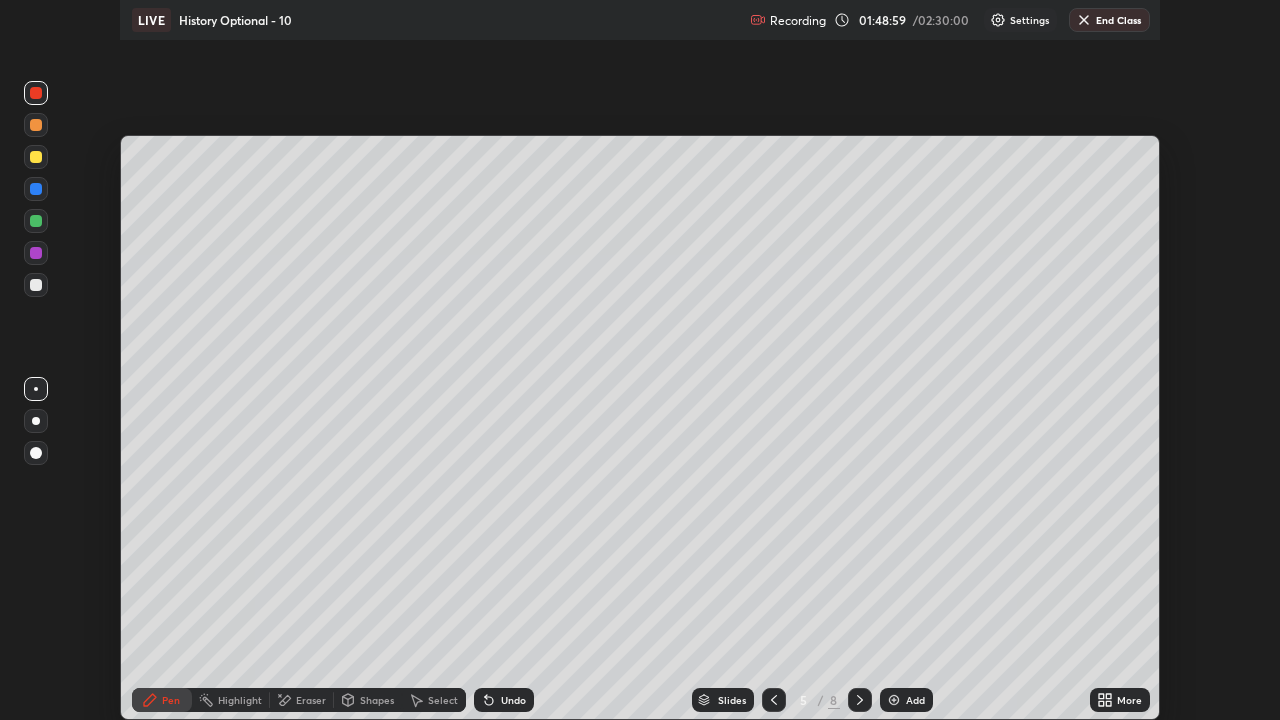 scroll, scrollTop: 99280, scrollLeft: 98720, axis: both 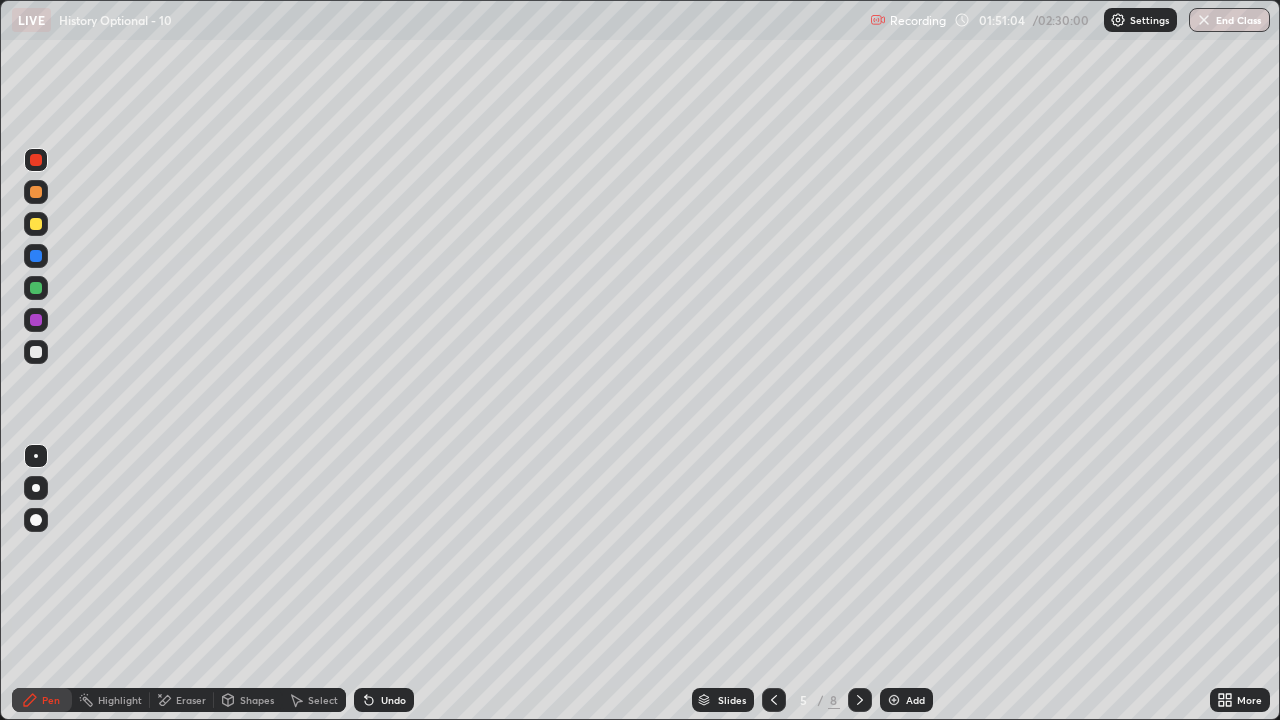 click on "Add" at bounding box center [906, 700] 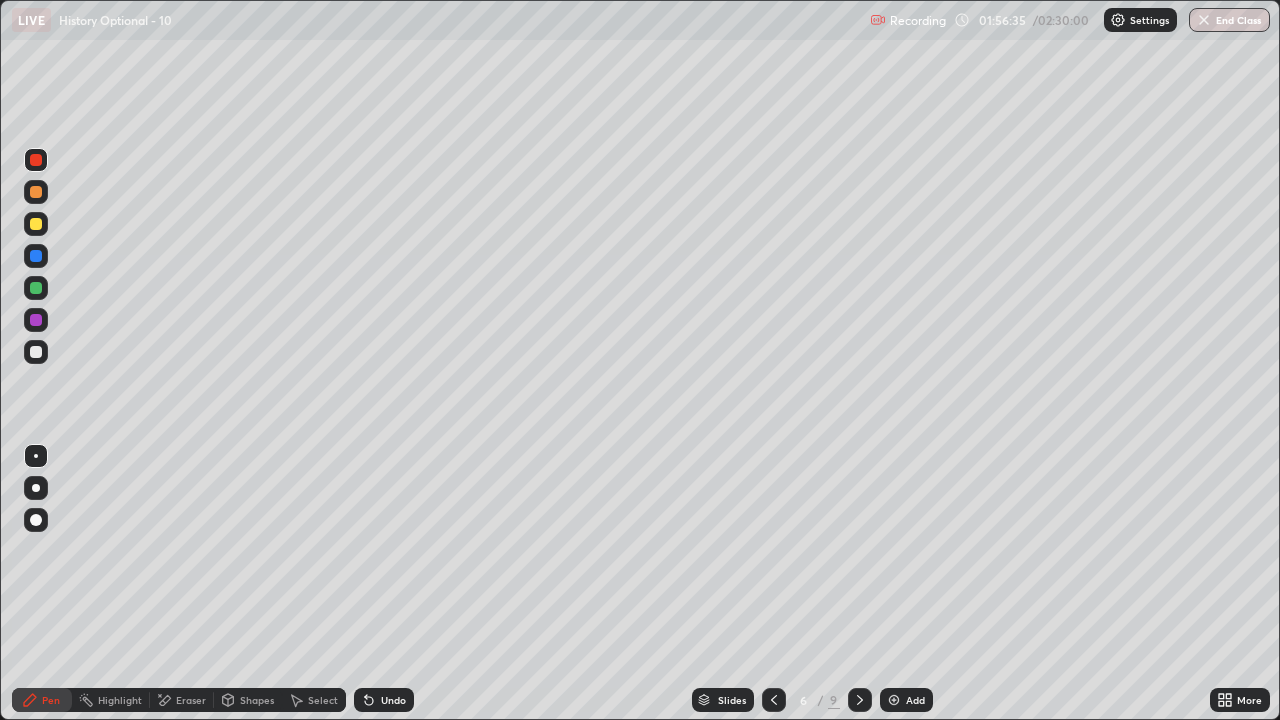 click at bounding box center [1204, 20] 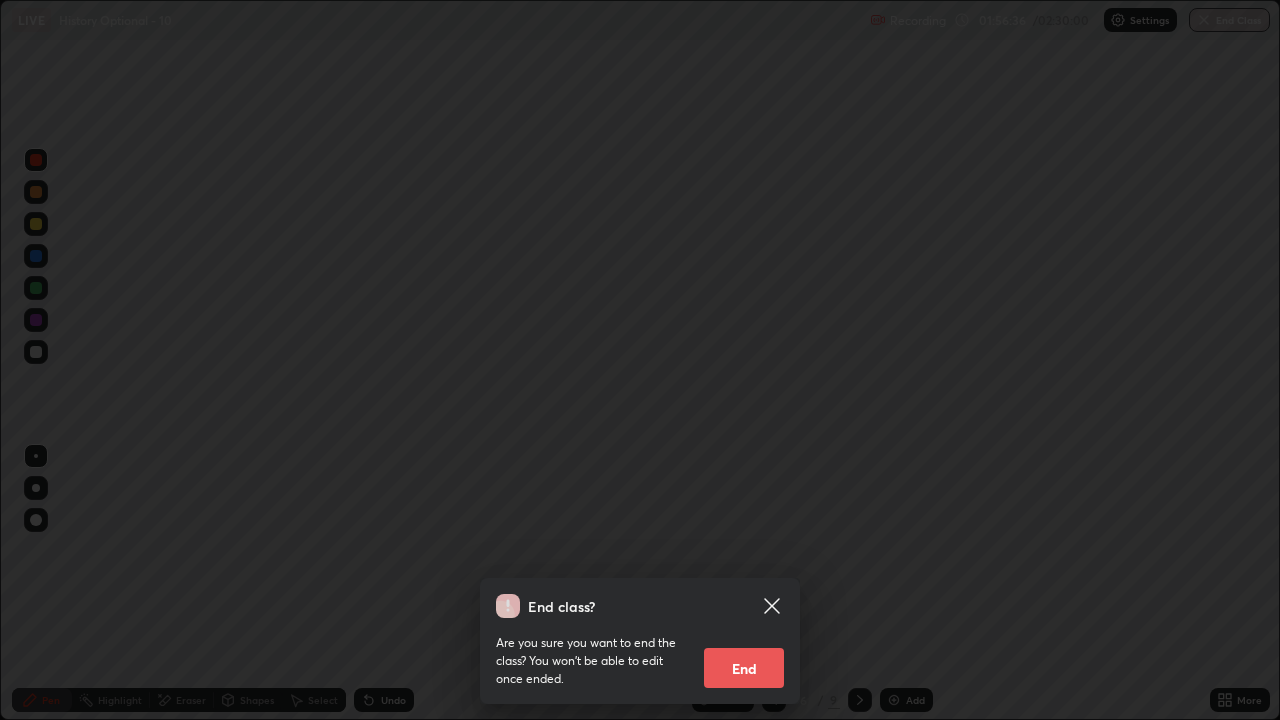 click on "End" at bounding box center (744, 668) 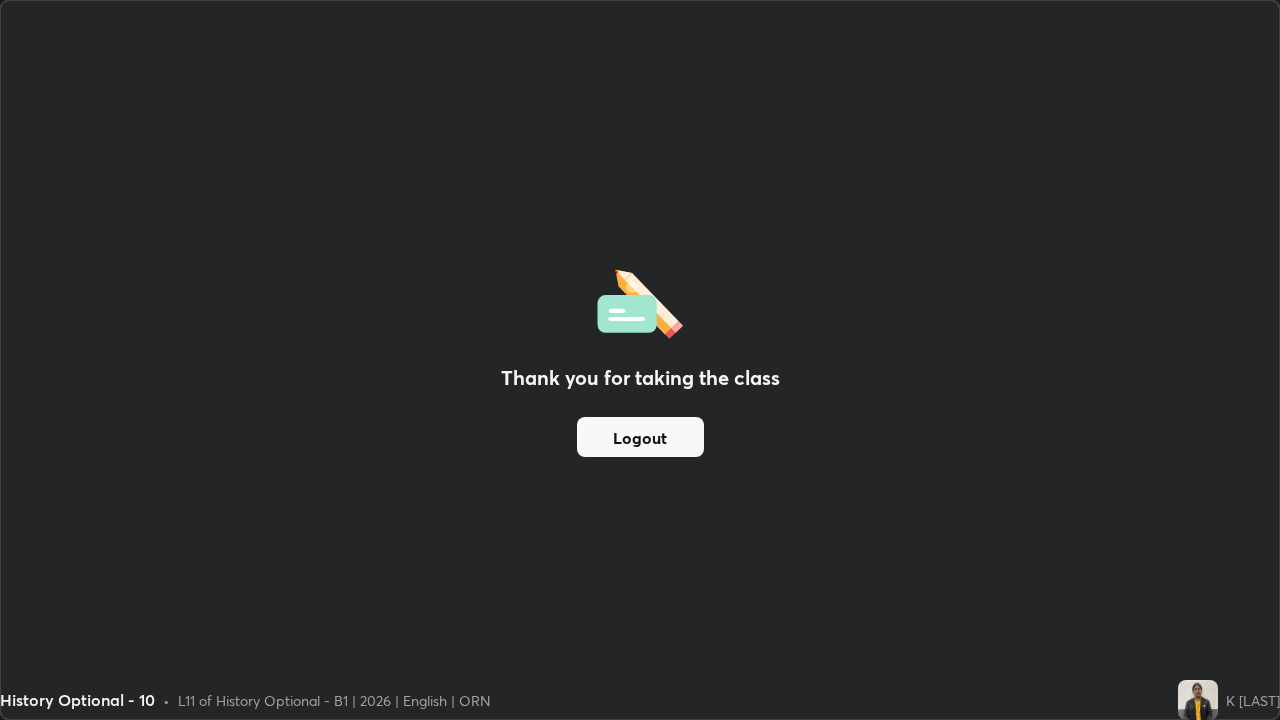 click on "Thank you for taking the class Logout" at bounding box center [640, 360] 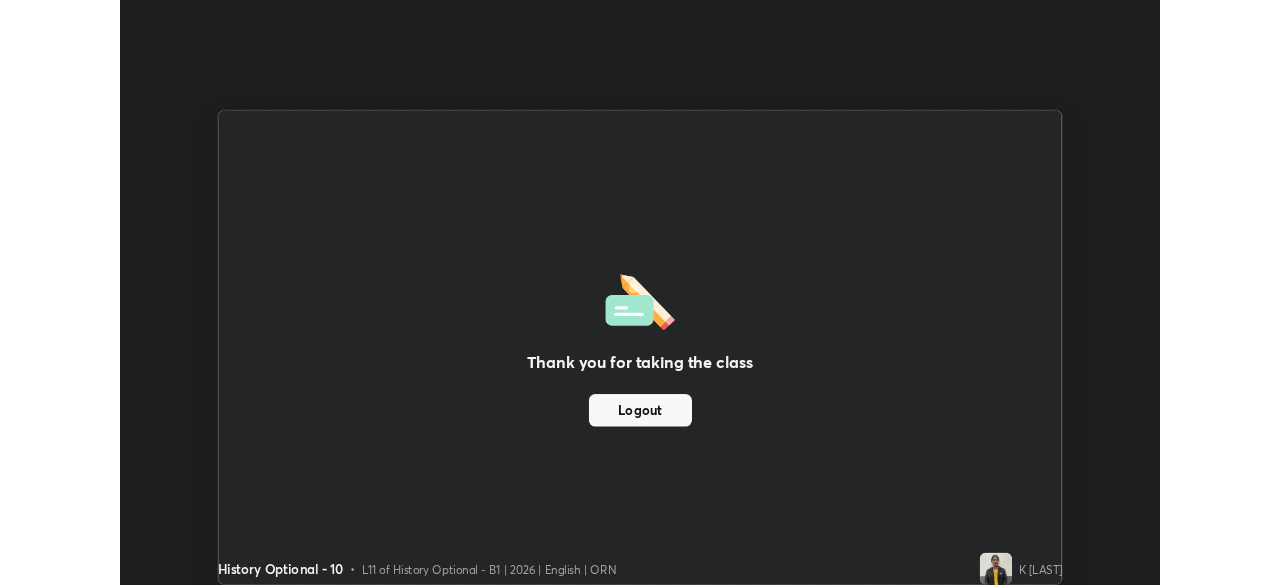 scroll, scrollTop: 585, scrollLeft: 1280, axis: both 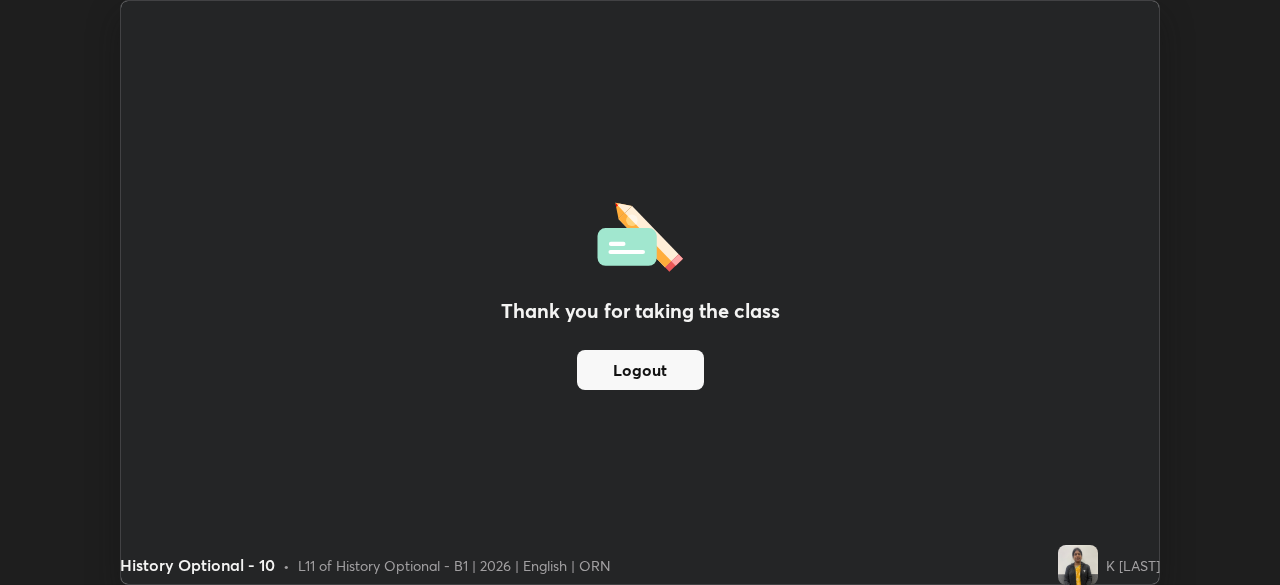 click on "Logout" at bounding box center [640, 370] 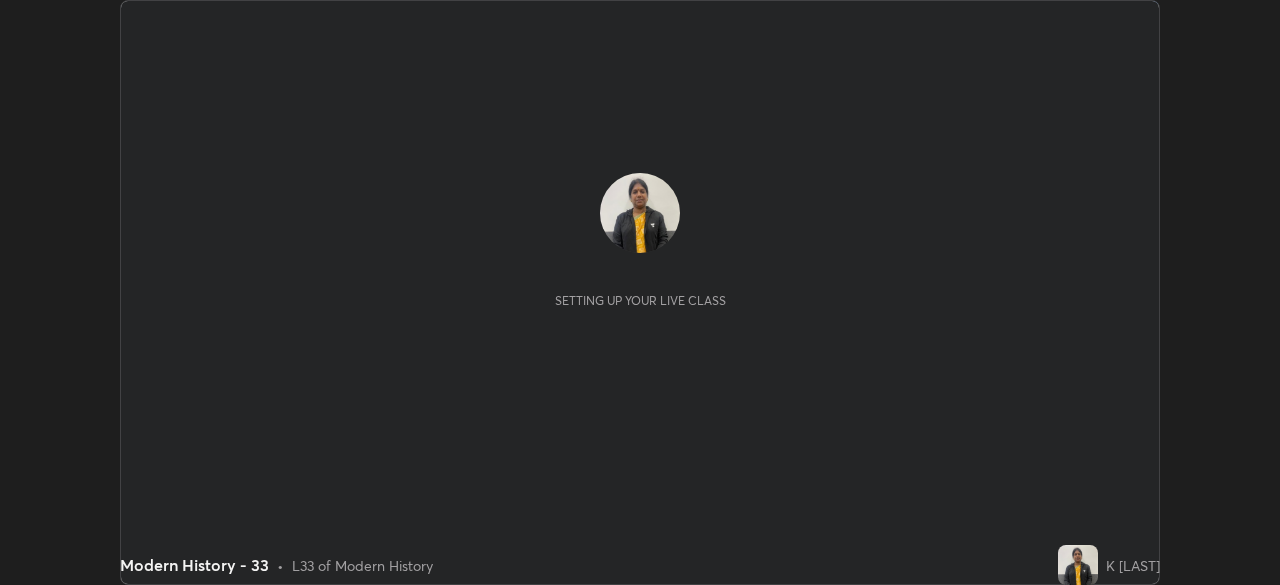 scroll, scrollTop: 0, scrollLeft: 0, axis: both 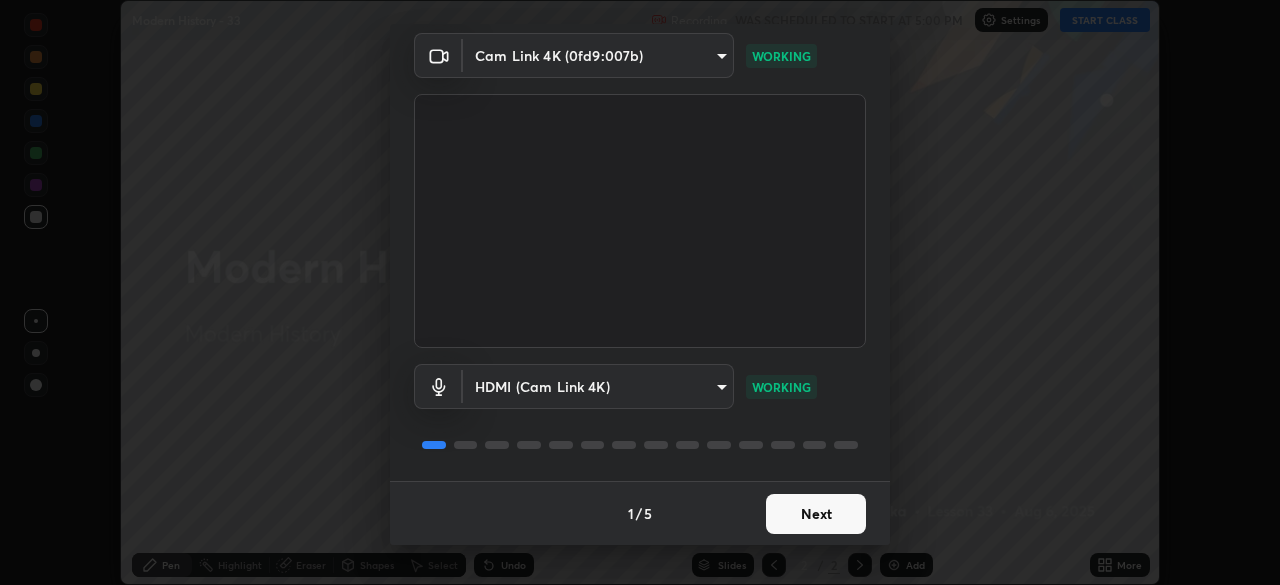 click on "Next" at bounding box center [816, 514] 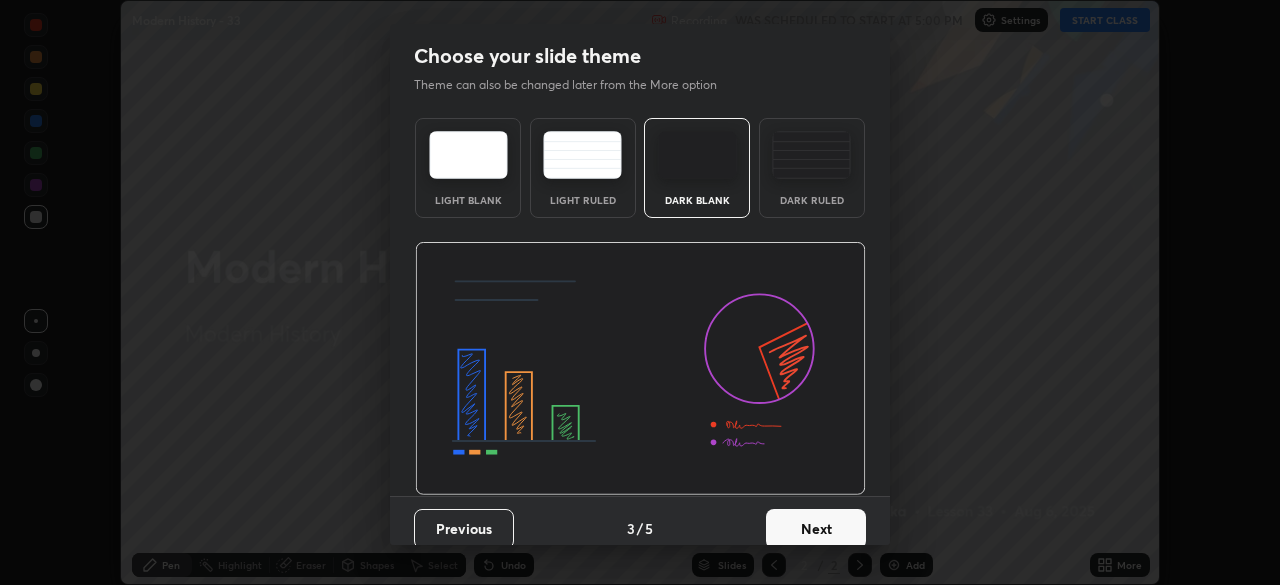 click on "Next" at bounding box center (816, 529) 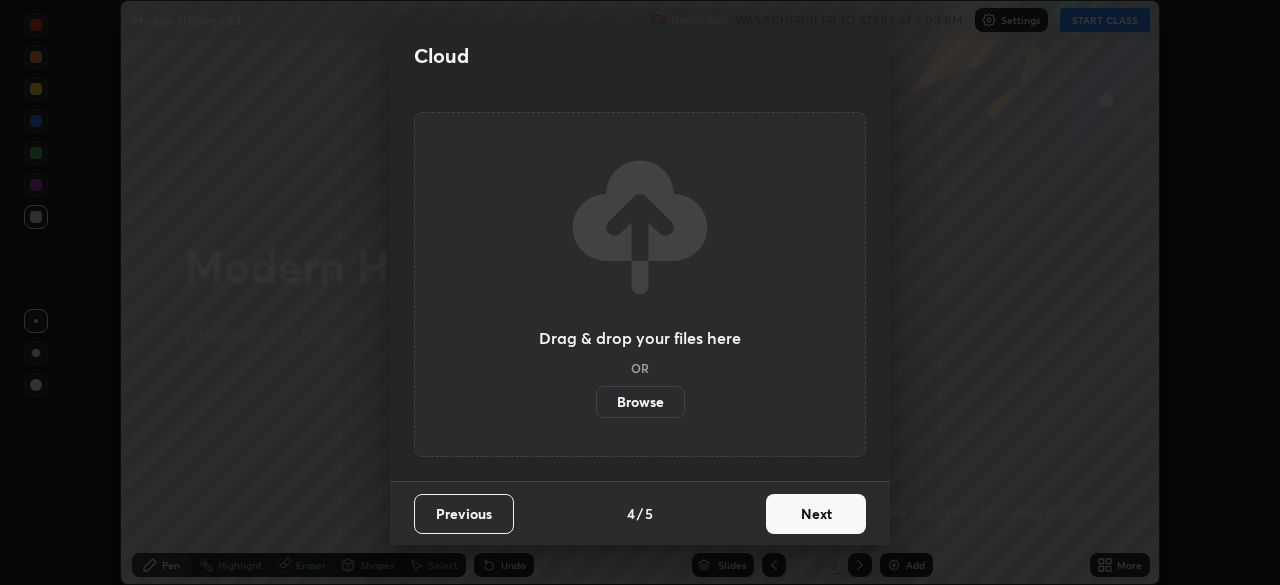 click on "Next" at bounding box center [816, 514] 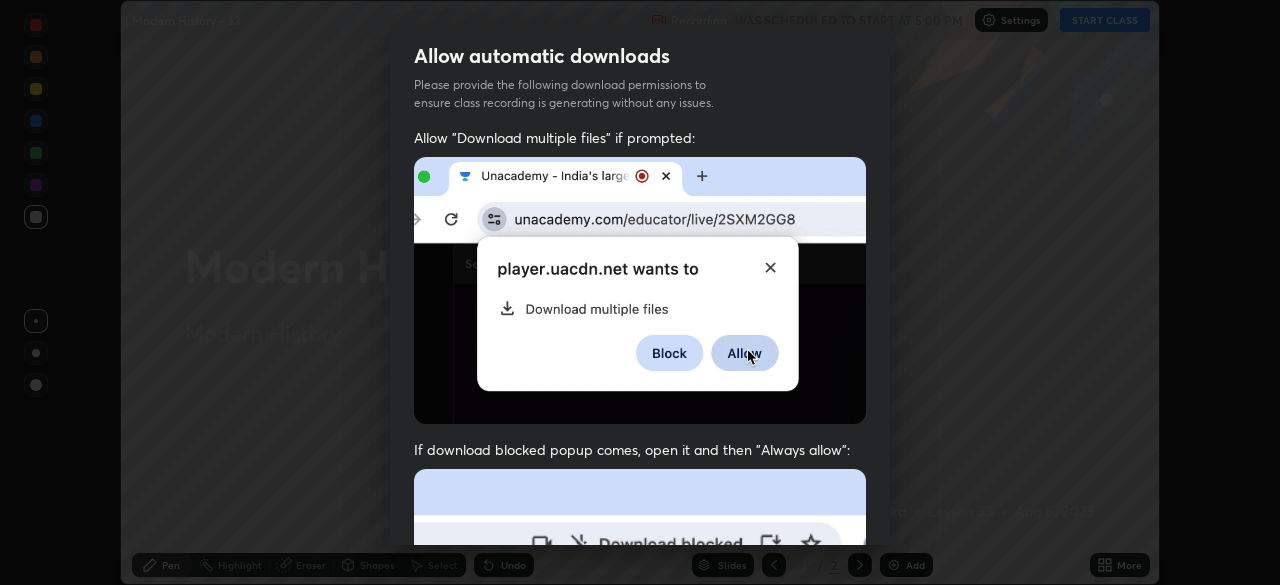 click at bounding box center (640, 687) 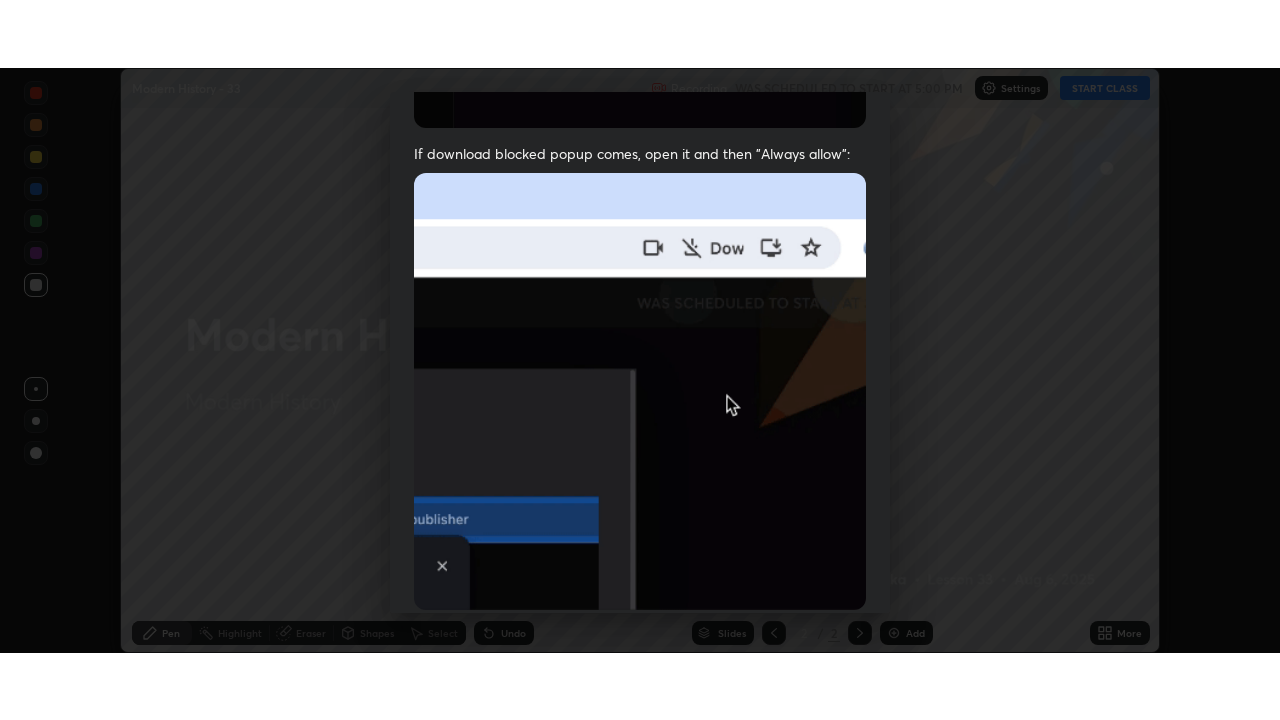 scroll, scrollTop: 479, scrollLeft: 0, axis: vertical 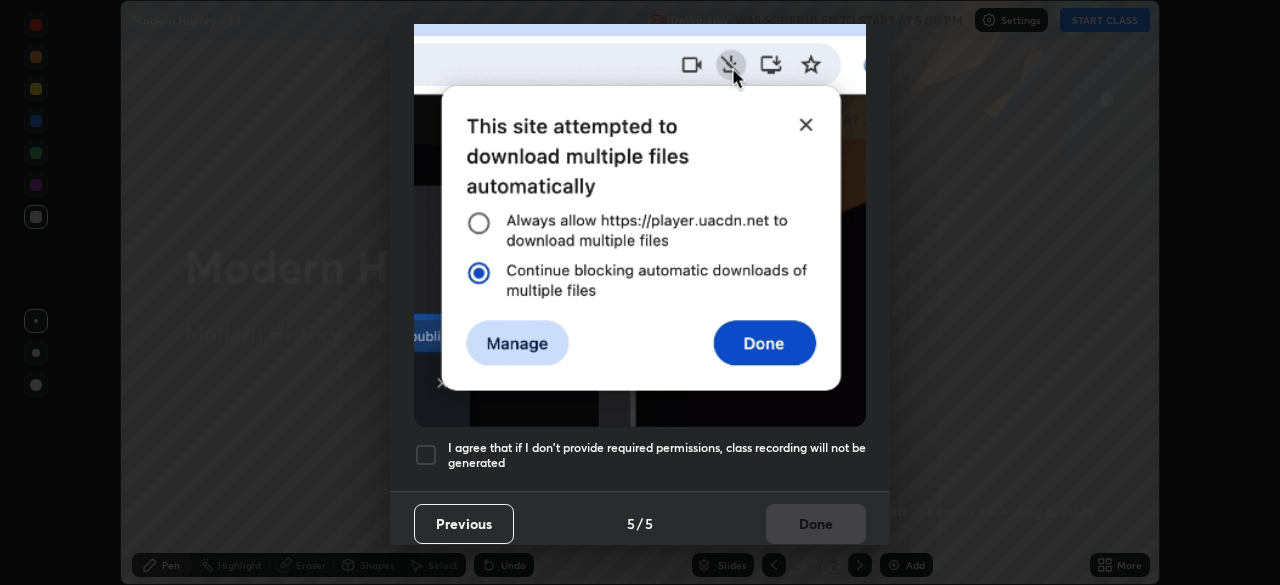 click at bounding box center [426, 455] 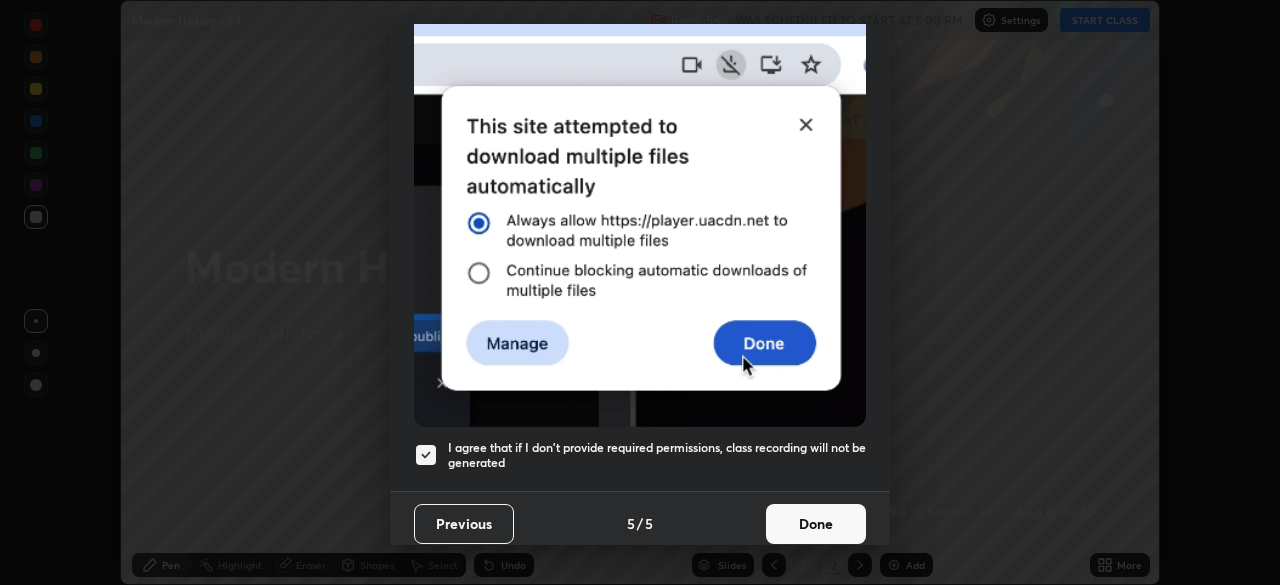 click on "Done" at bounding box center (816, 524) 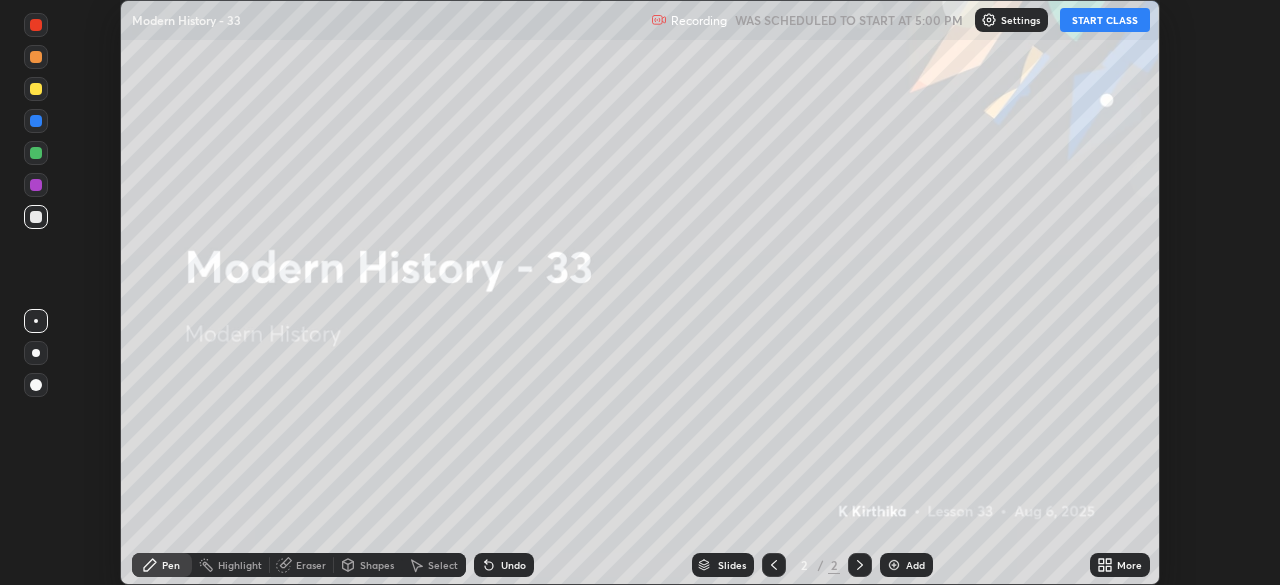 click 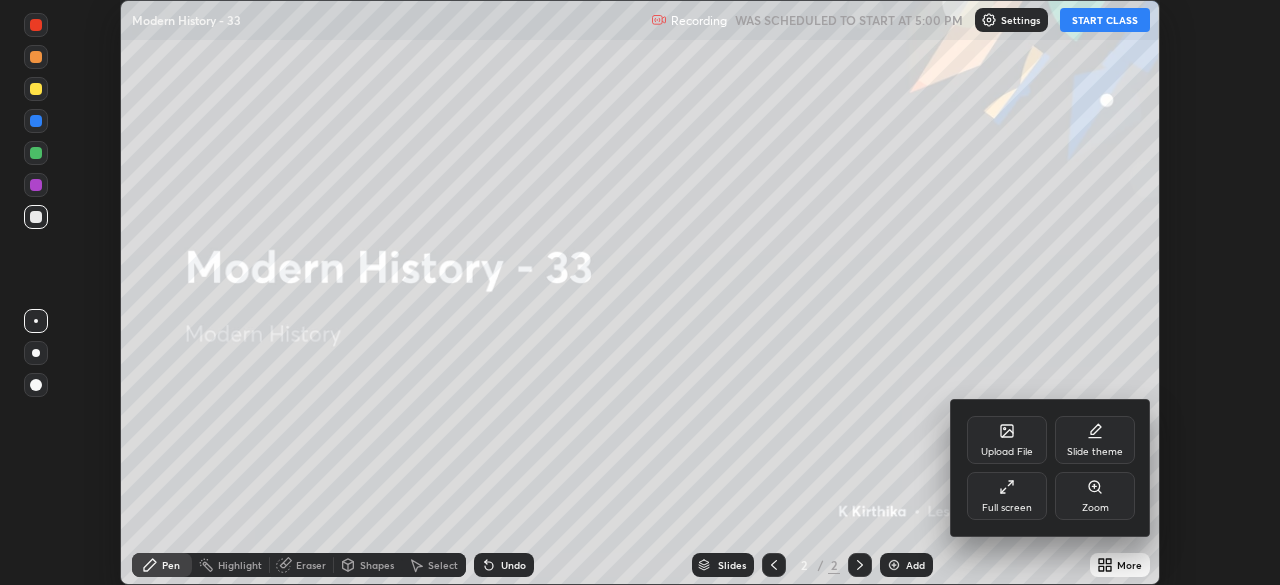 click on "Full screen" at bounding box center [1007, 496] 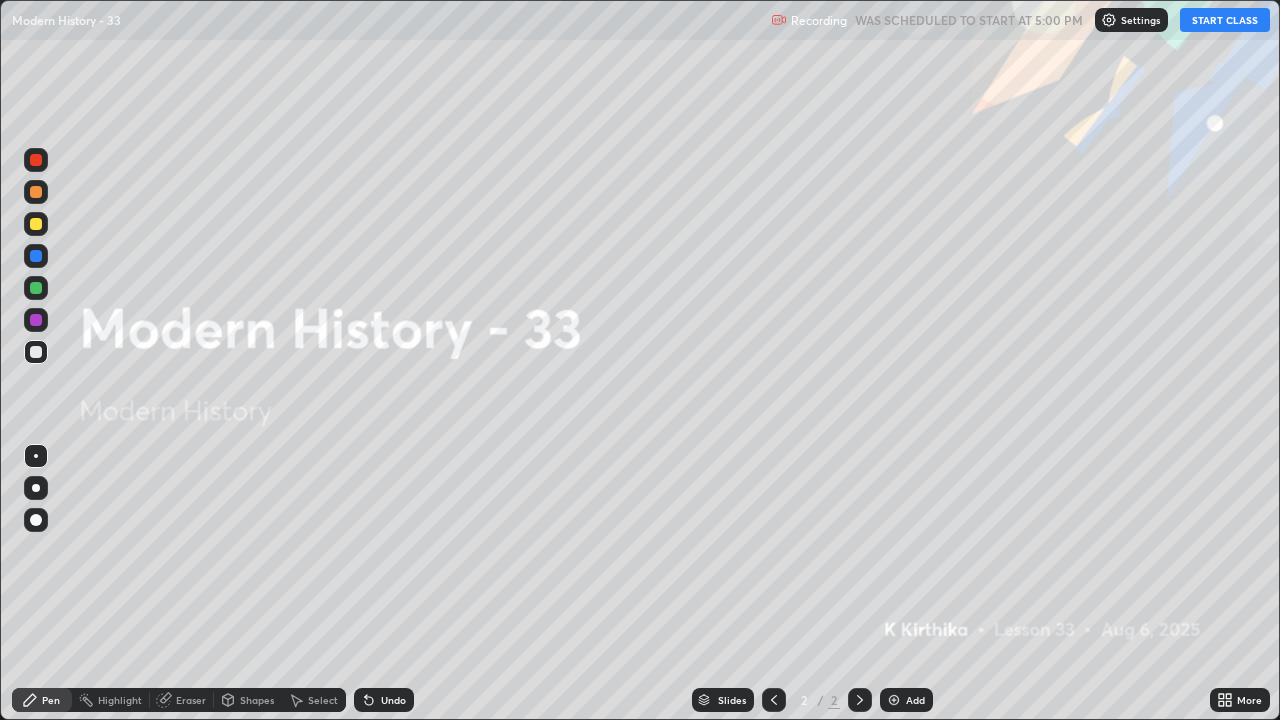 scroll, scrollTop: 99280, scrollLeft: 98720, axis: both 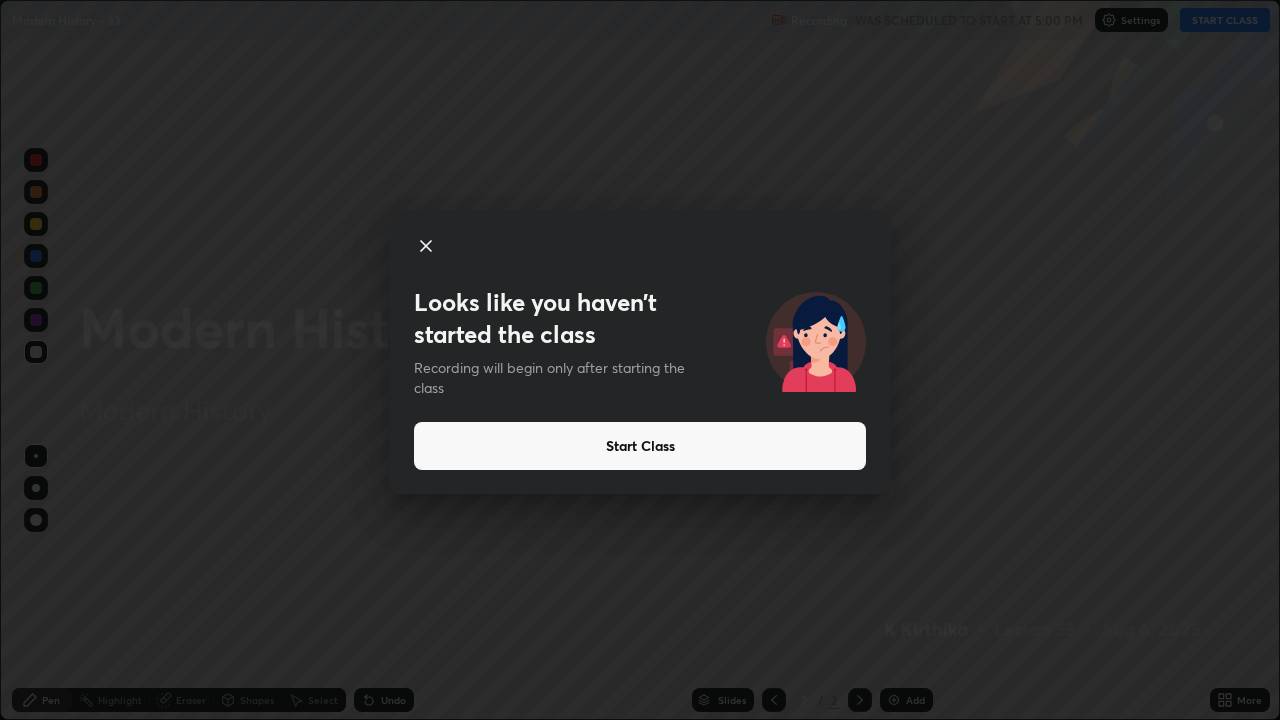 click on "Start Class" at bounding box center (640, 446) 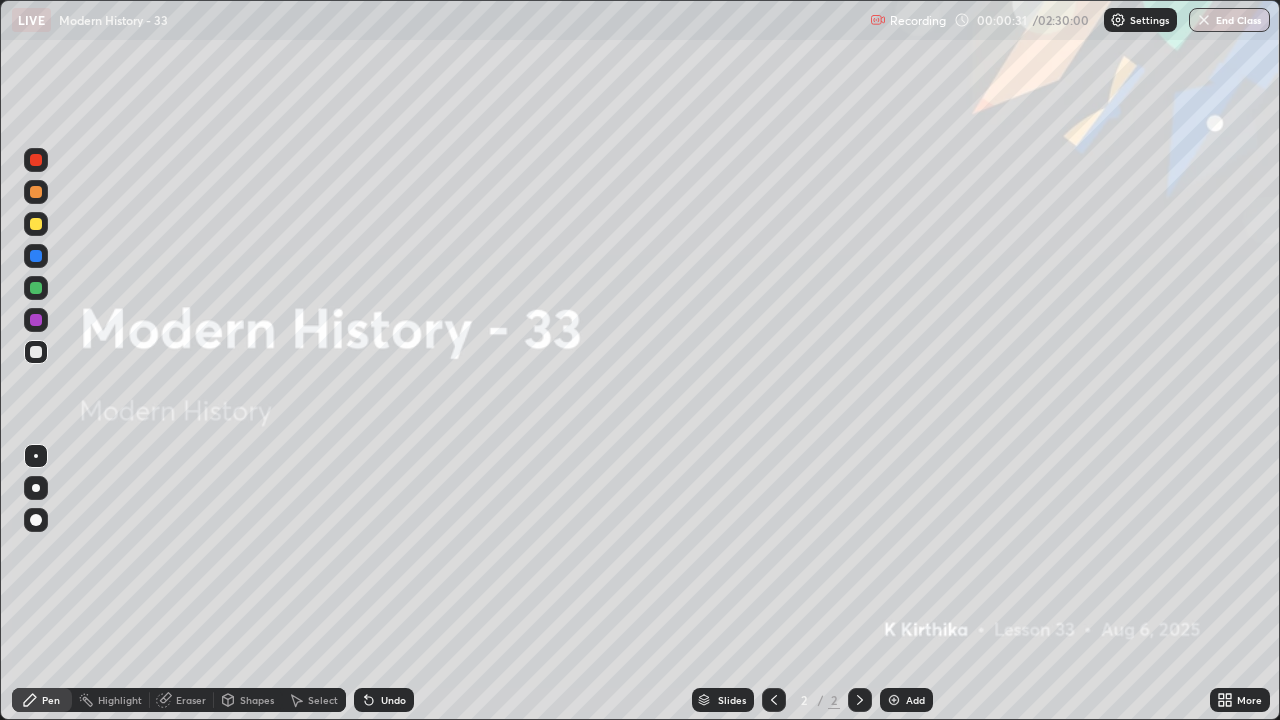 click on "Add" at bounding box center (906, 700) 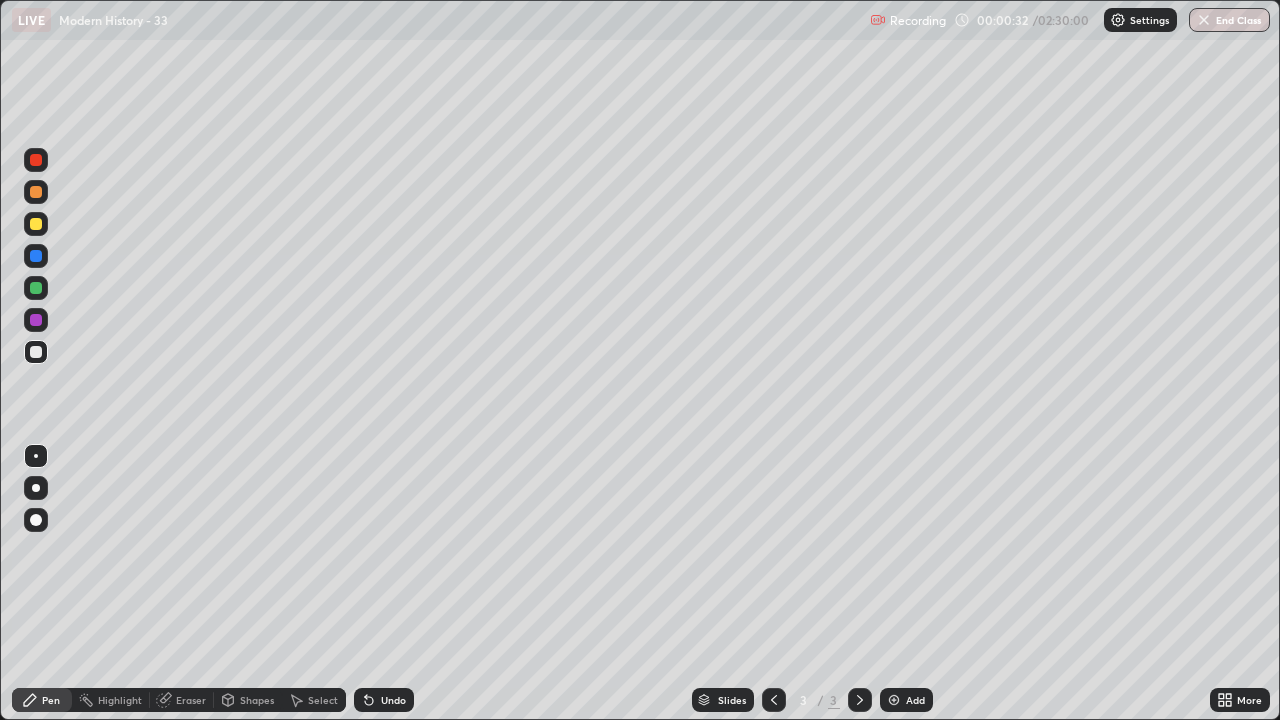 click at bounding box center [36, 352] 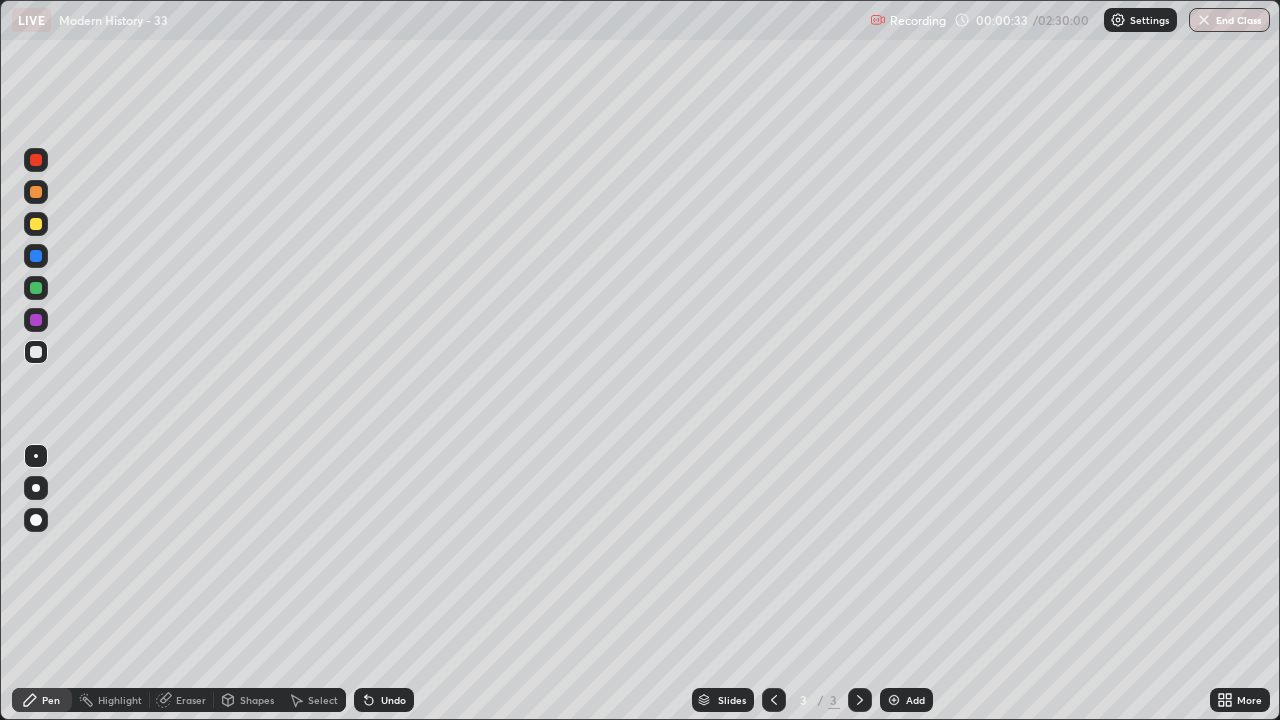 click on "Eraser" at bounding box center (191, 700) 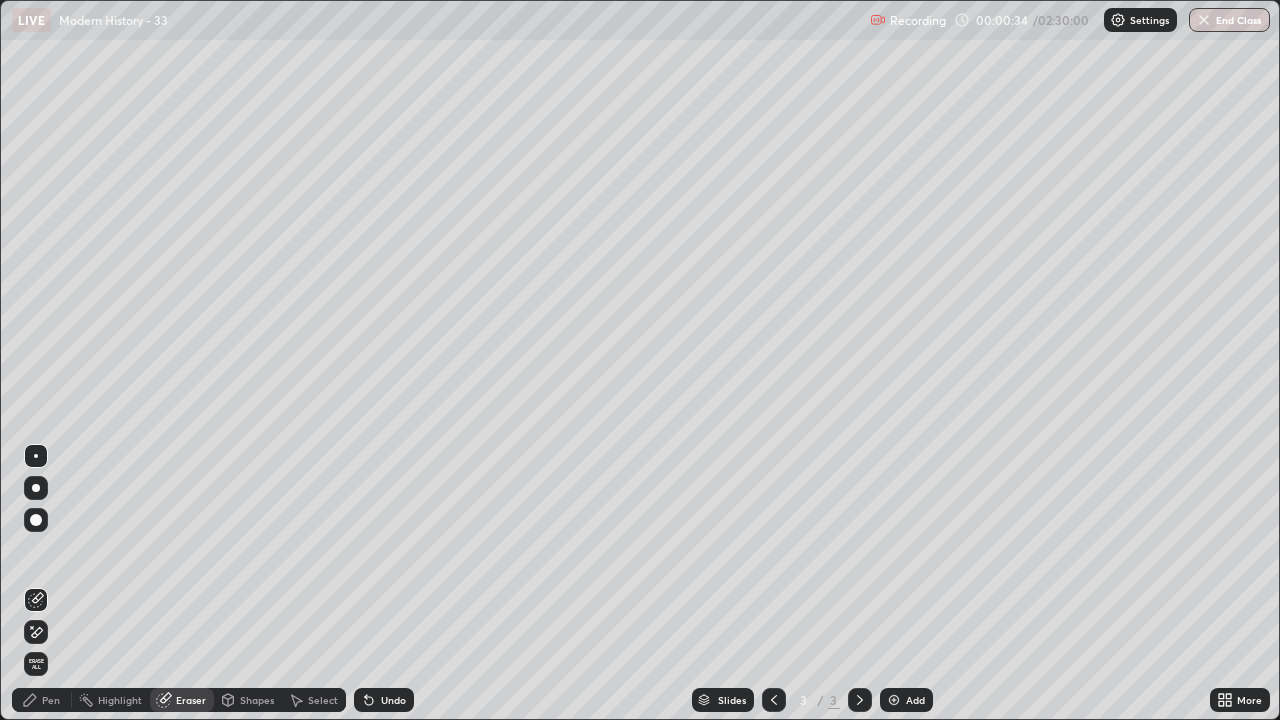 click 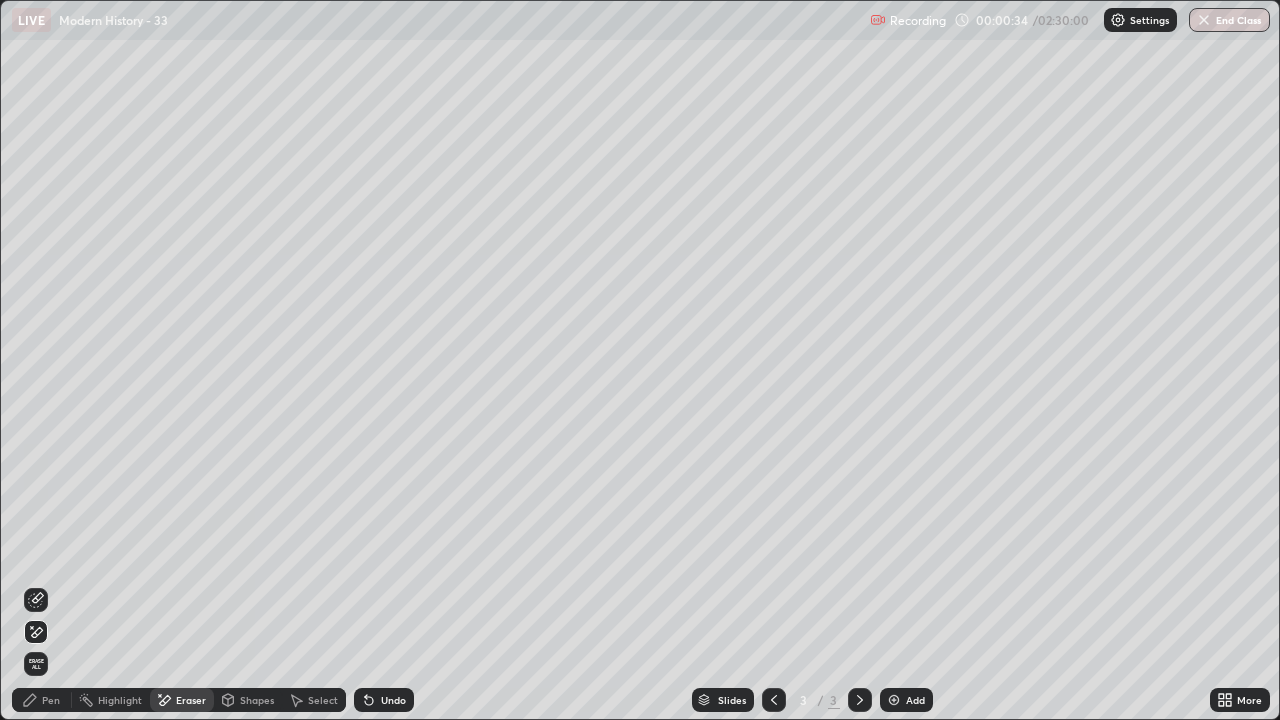click on "Pen" at bounding box center [51, 700] 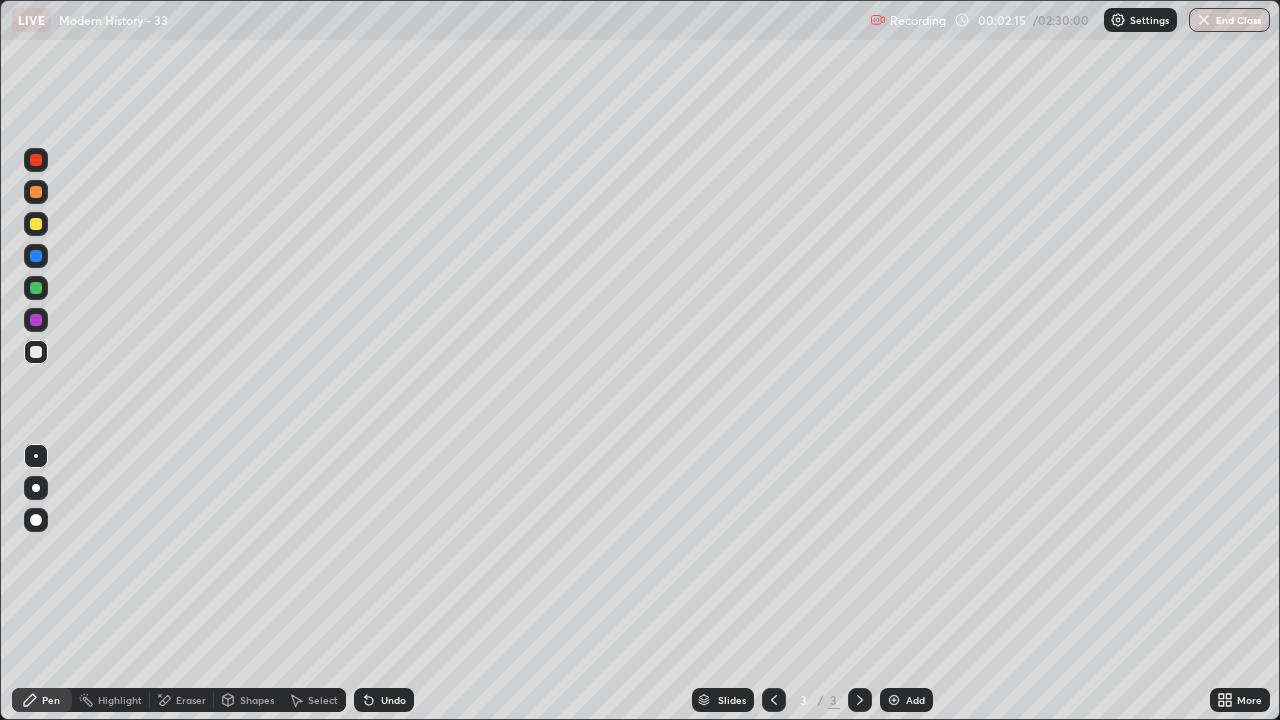 click at bounding box center (36, 352) 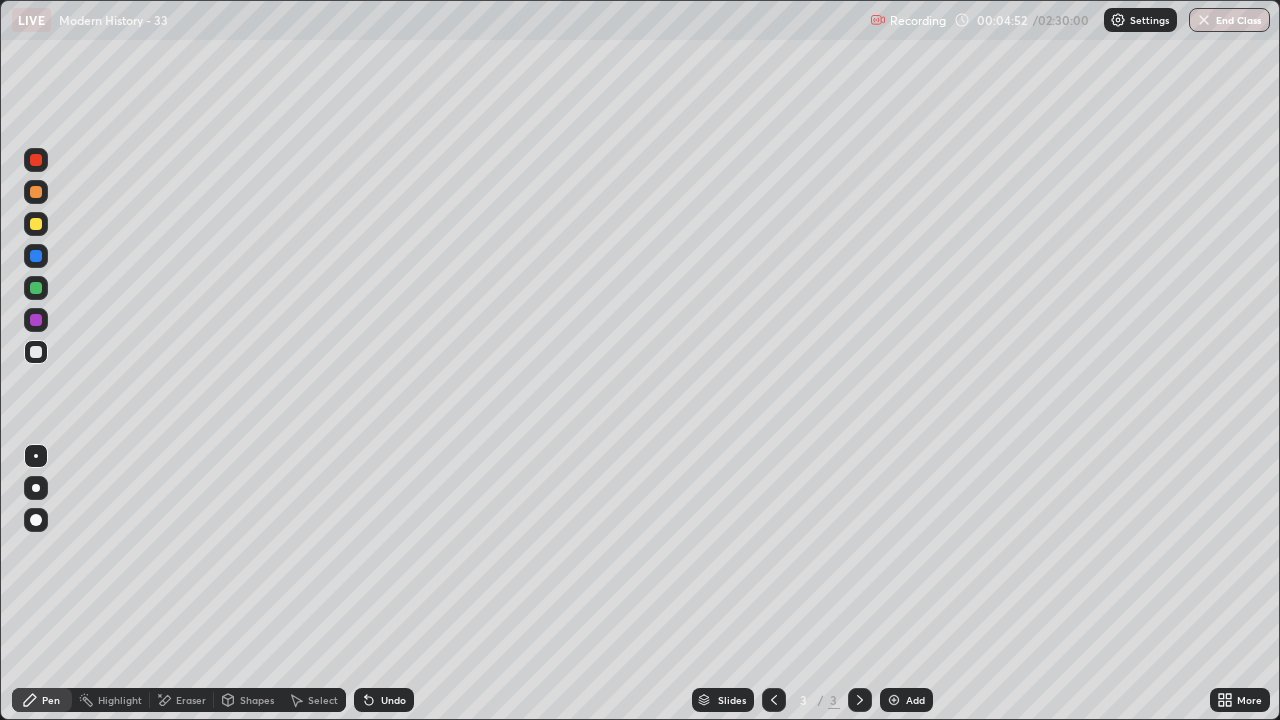click at bounding box center [36, 352] 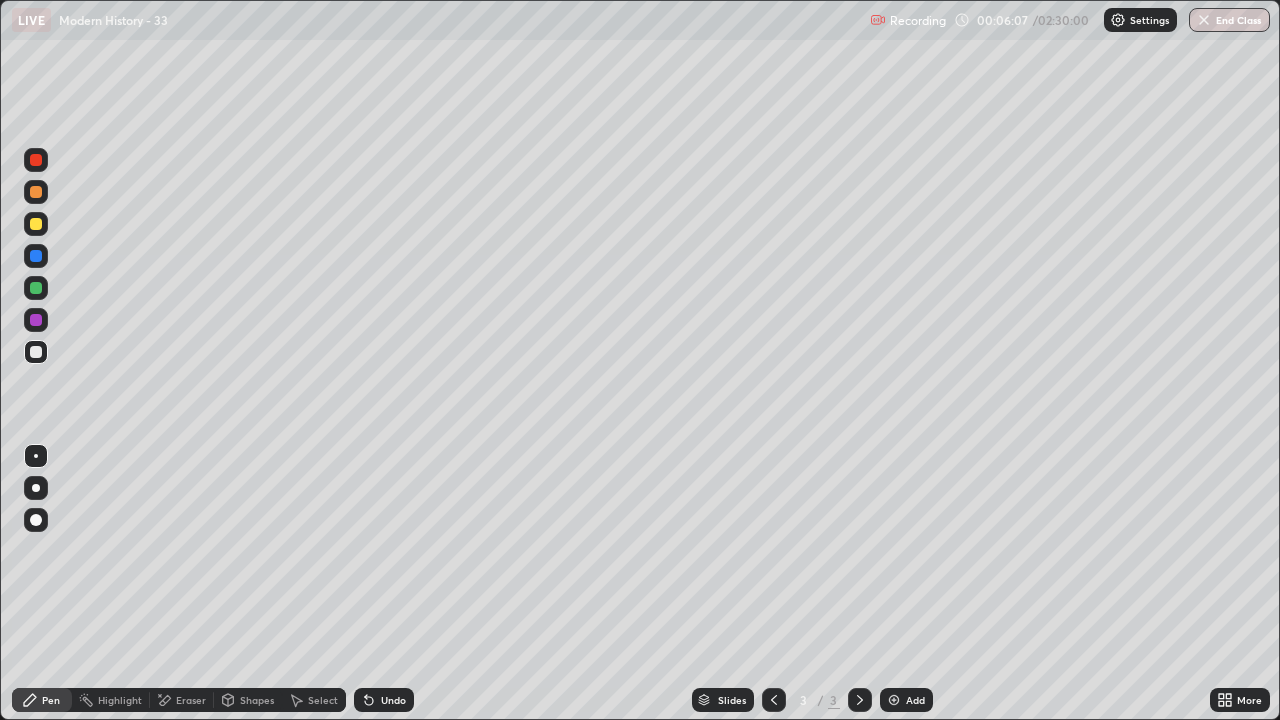 click 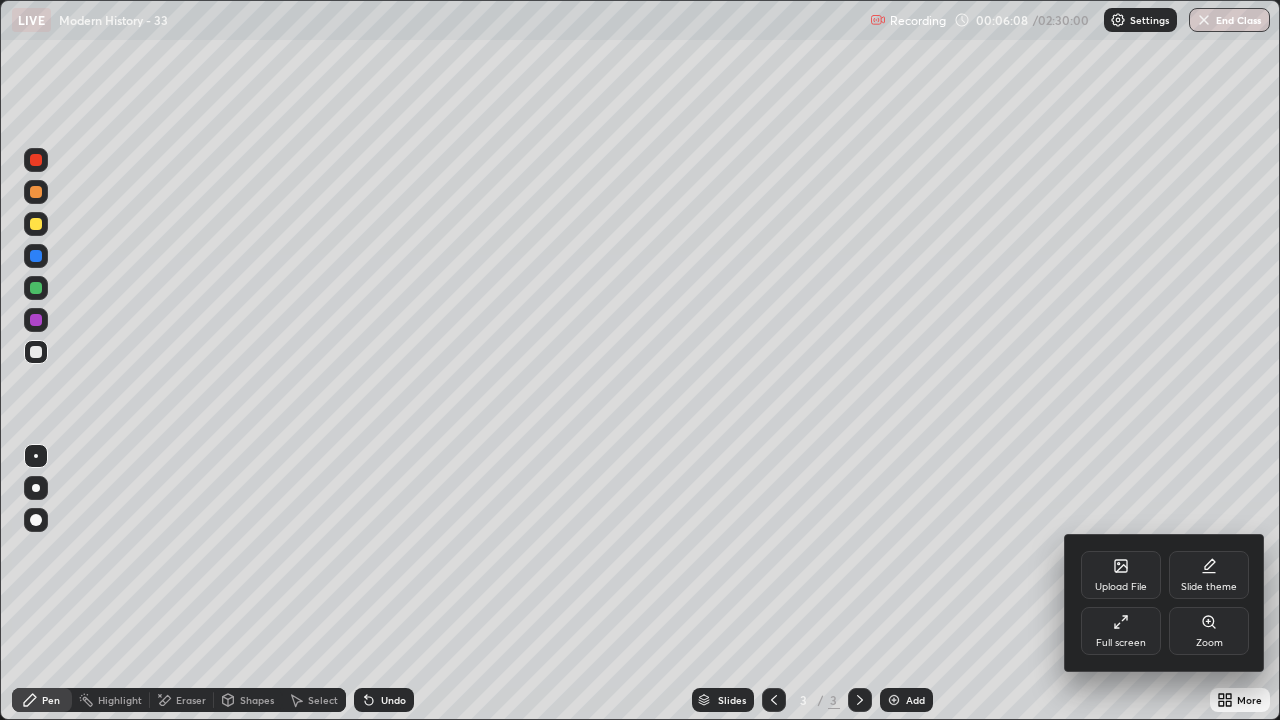 click 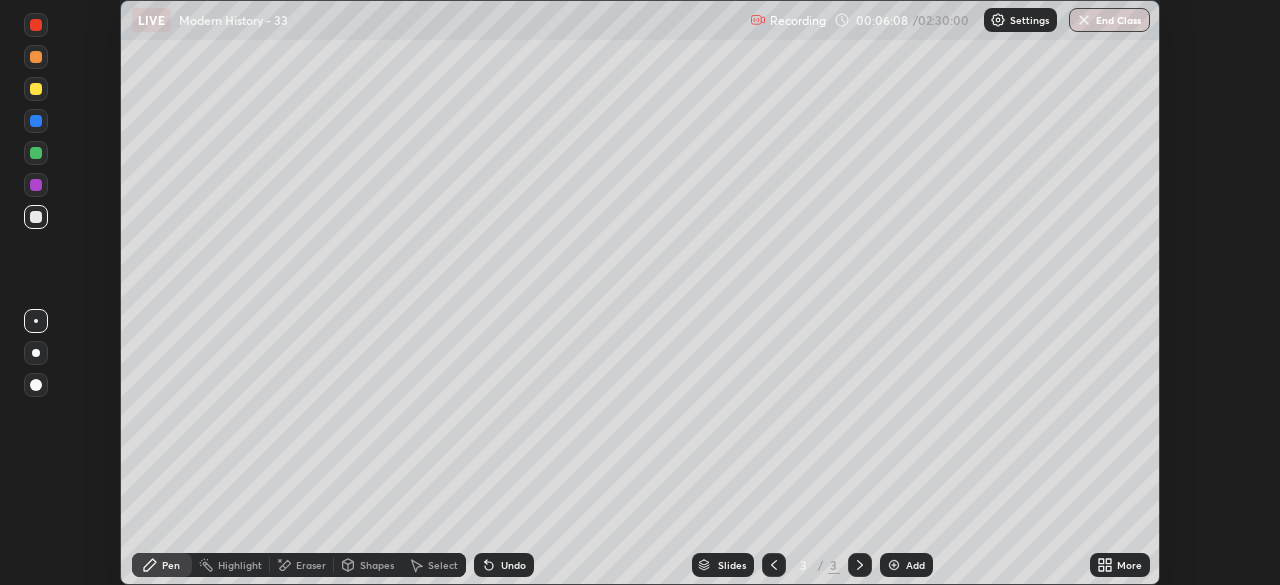 scroll, scrollTop: 585, scrollLeft: 1280, axis: both 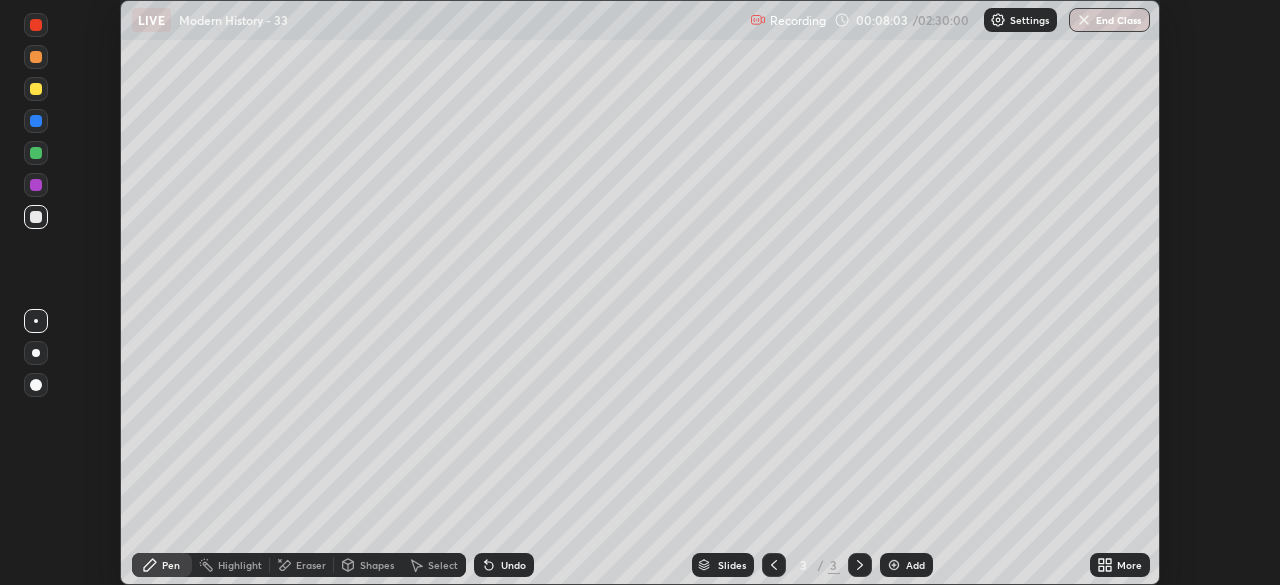 click 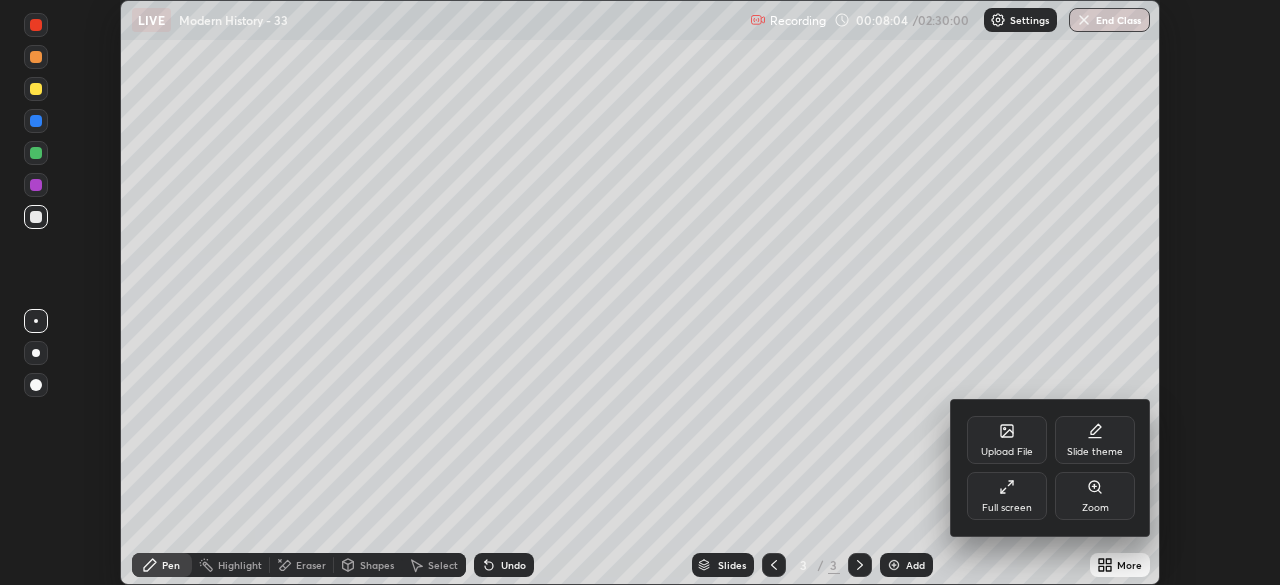 click on "Full screen" at bounding box center (1007, 508) 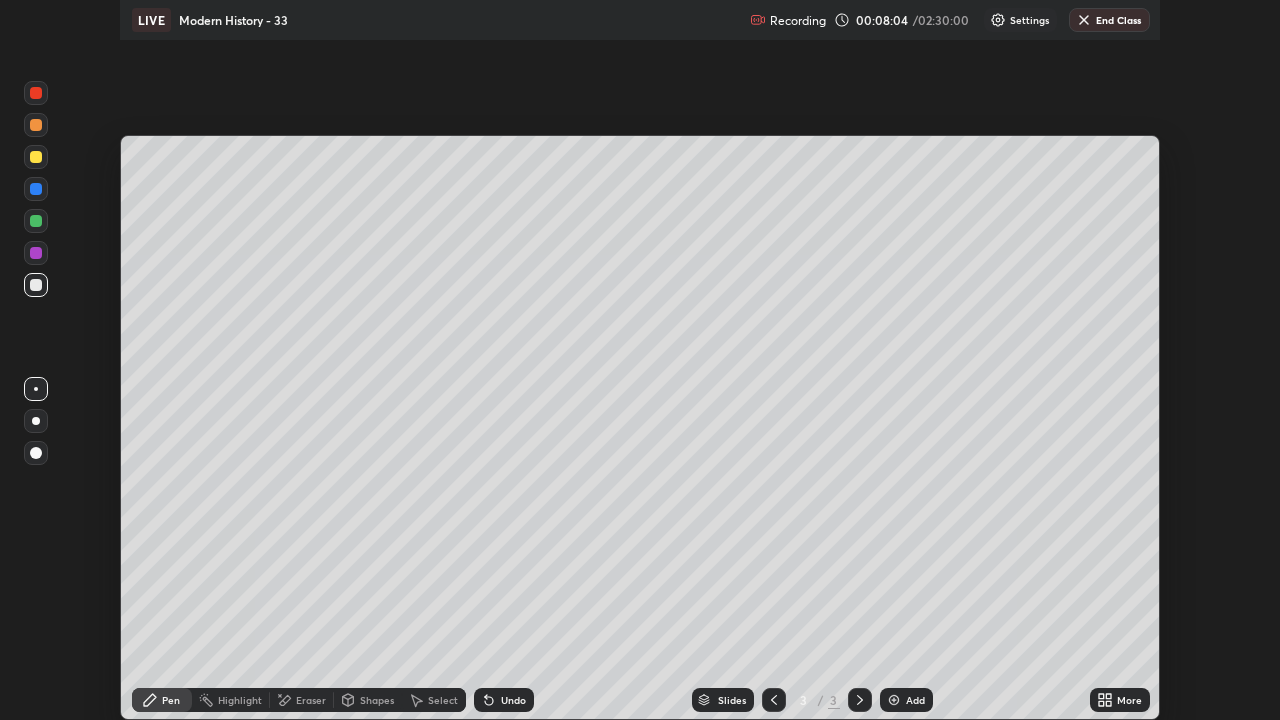 scroll, scrollTop: 99280, scrollLeft: 98720, axis: both 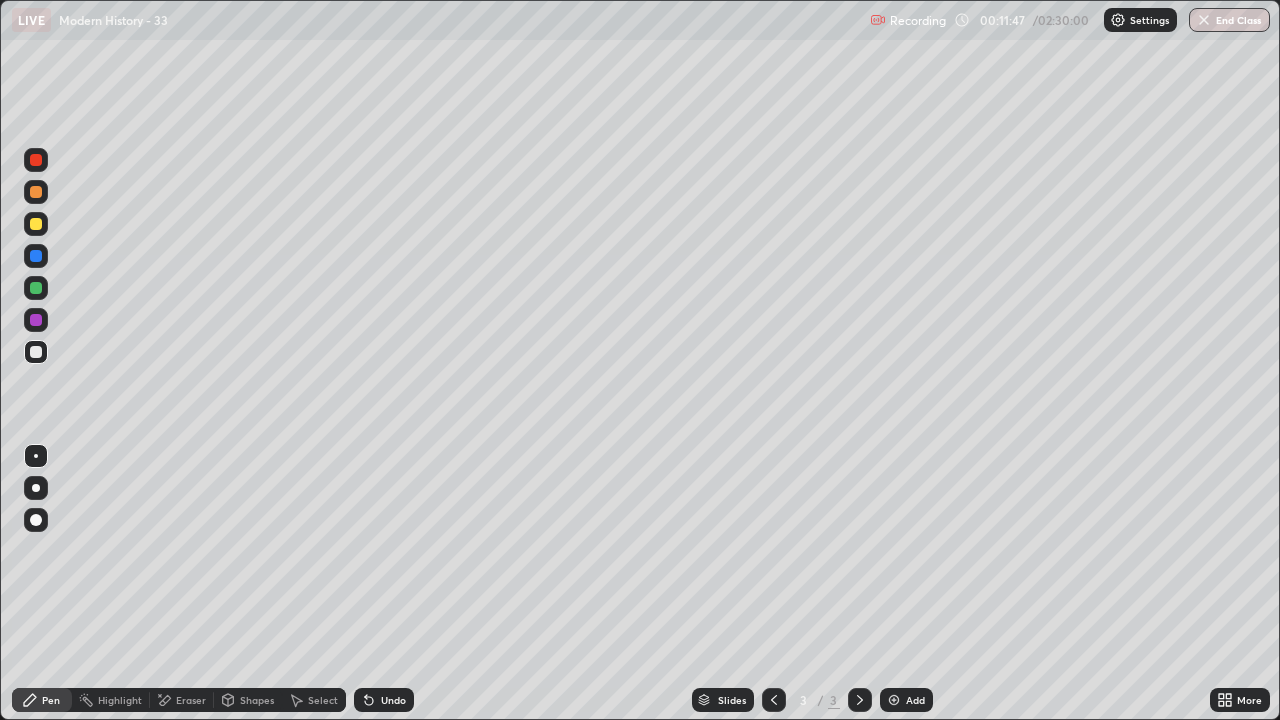 click at bounding box center [36, 224] 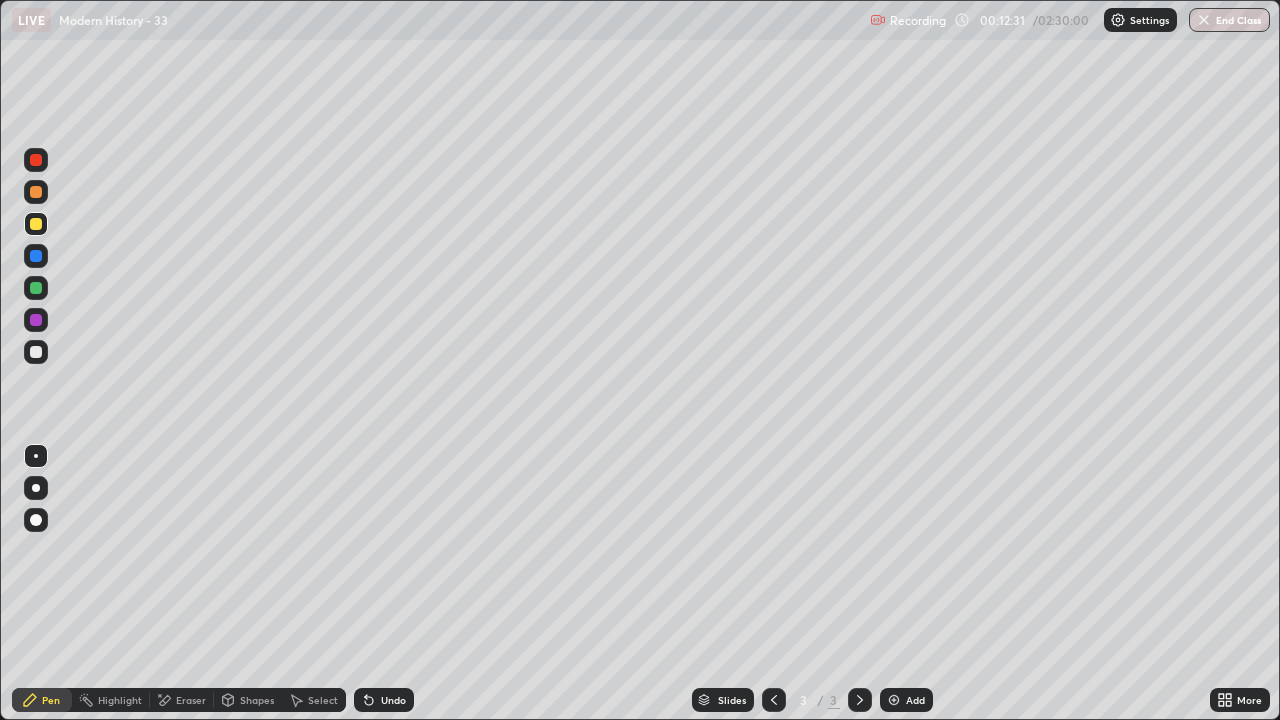 click at bounding box center (36, 160) 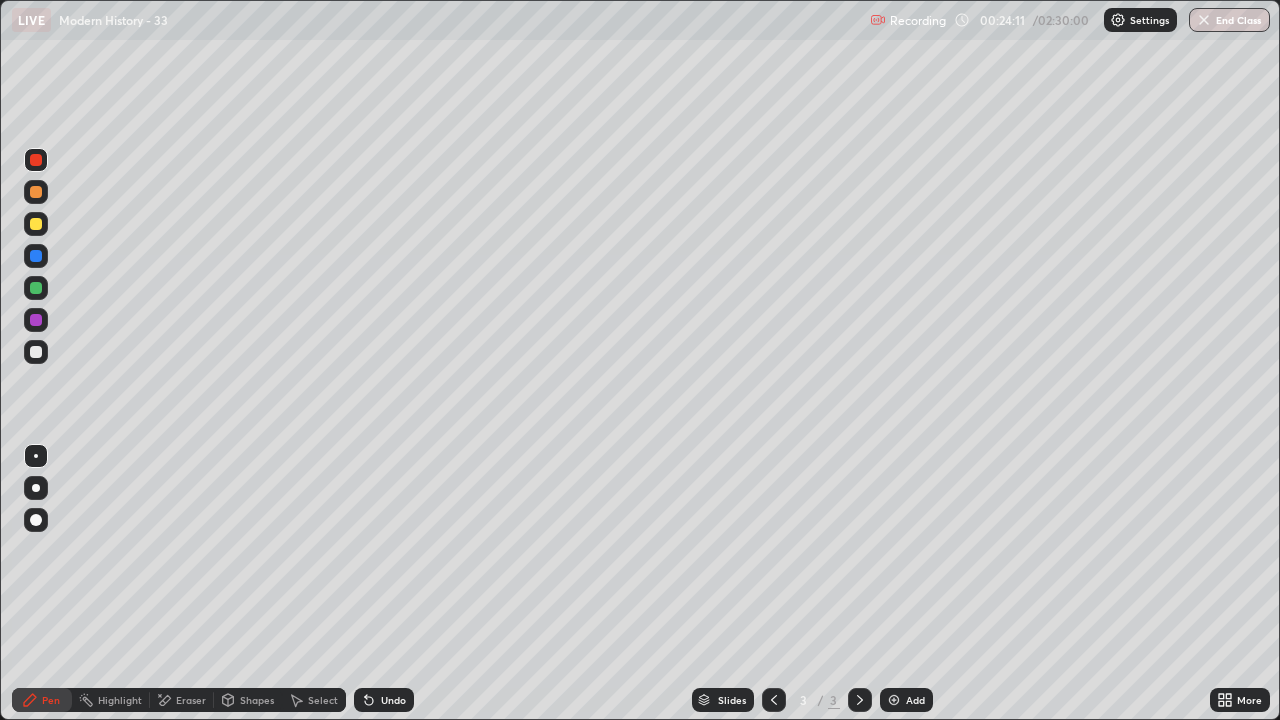 click at bounding box center [36, 320] 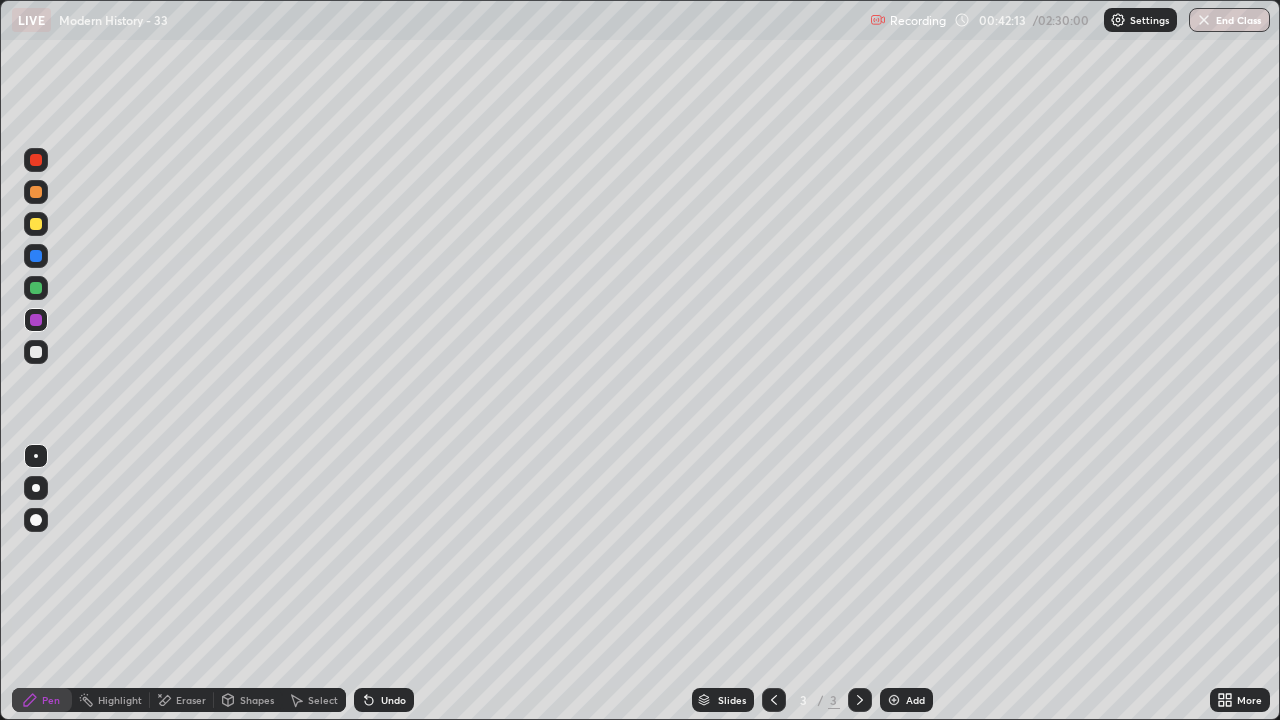click 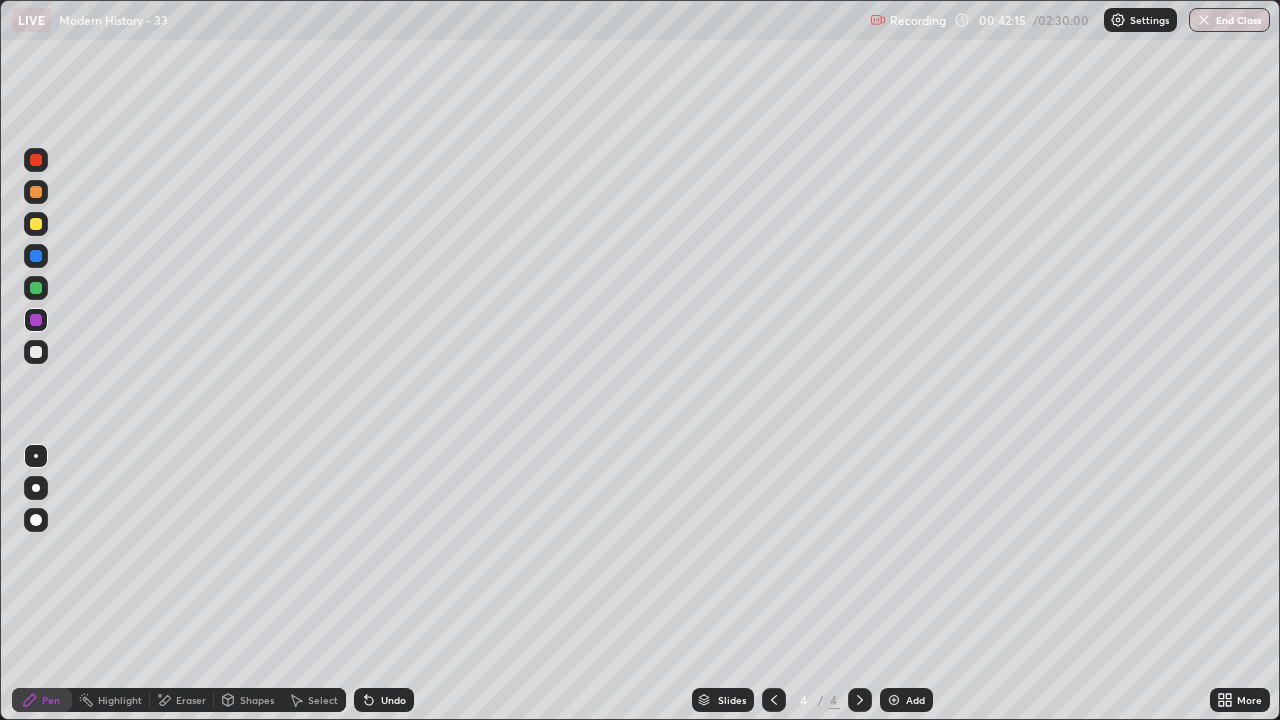 click at bounding box center [36, 352] 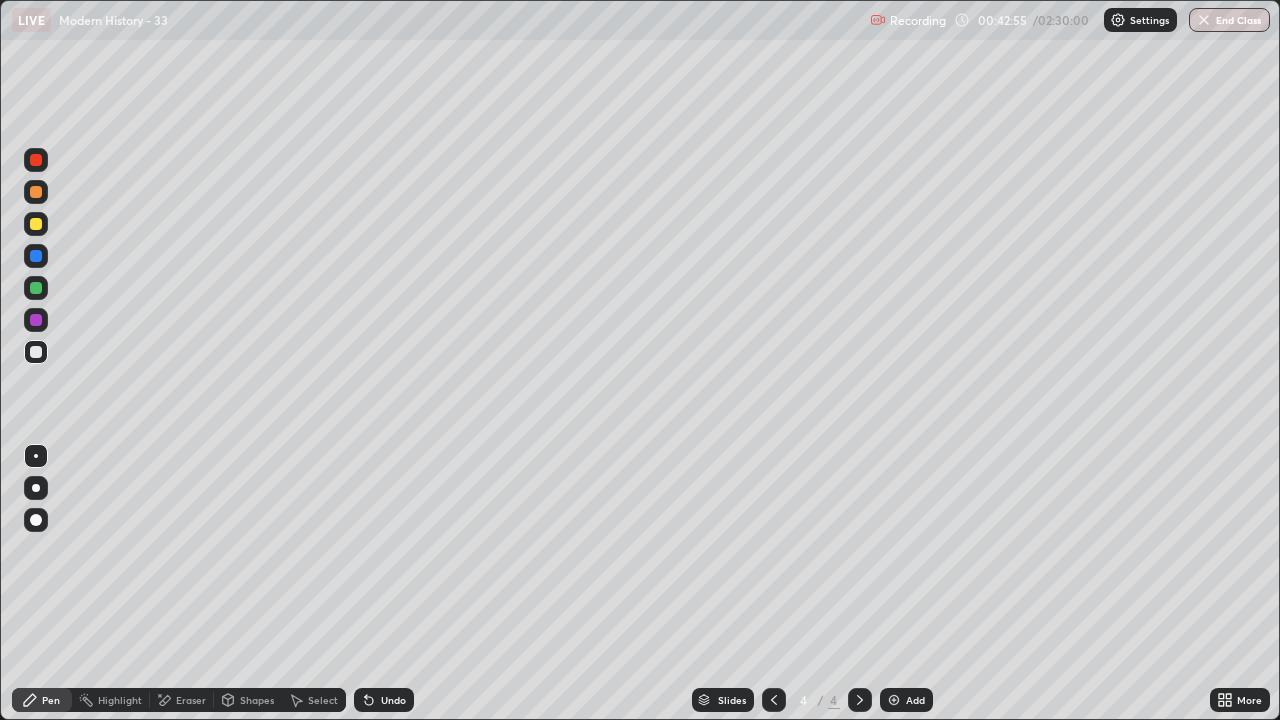 click at bounding box center (36, 288) 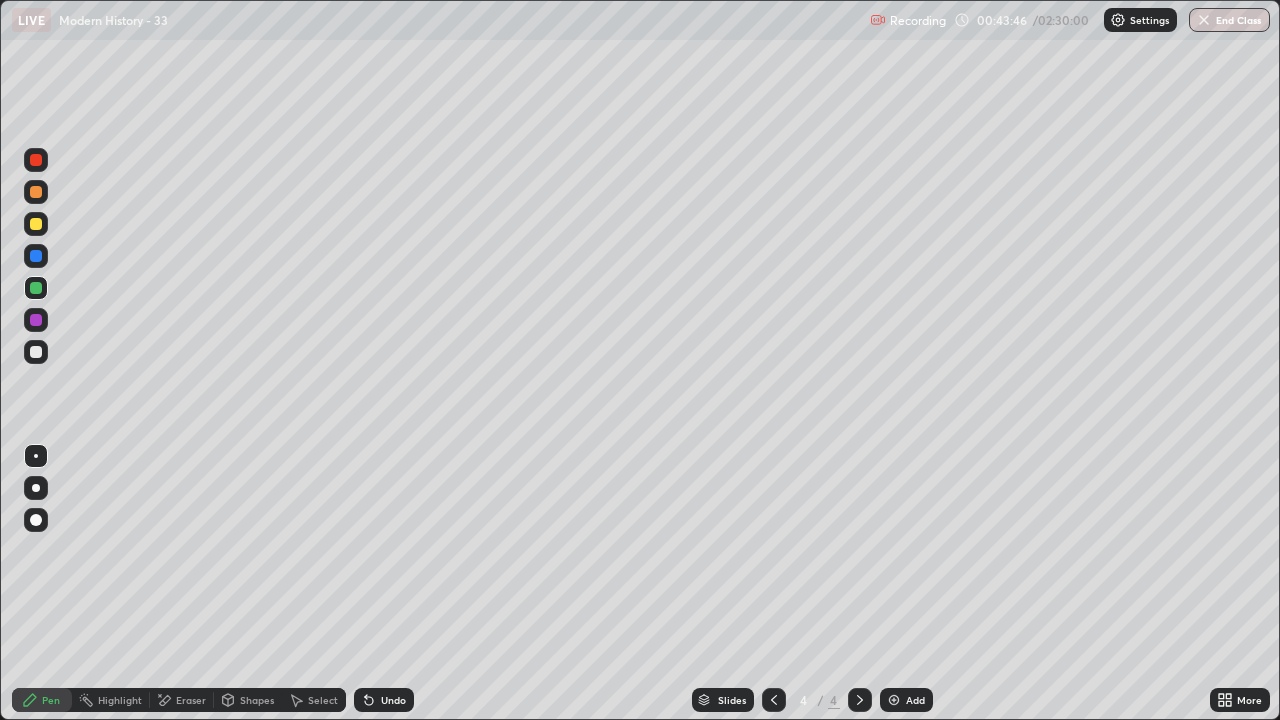click at bounding box center (36, 320) 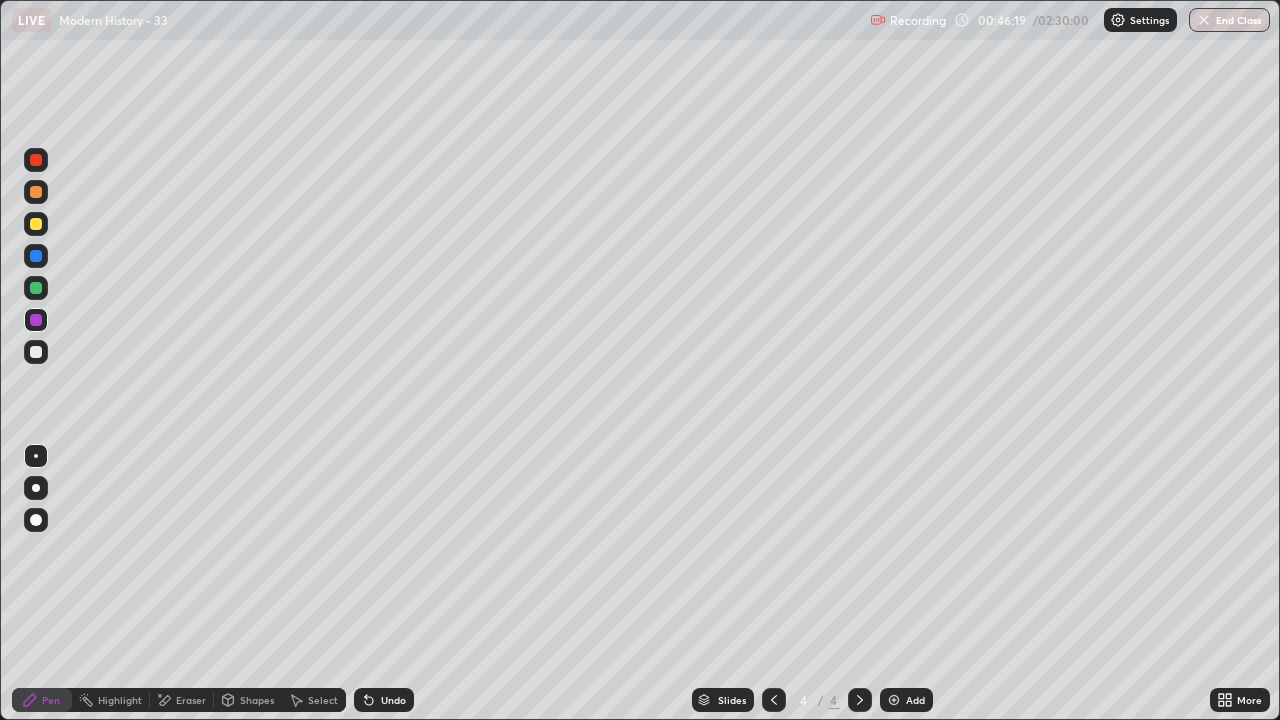 click at bounding box center (36, 224) 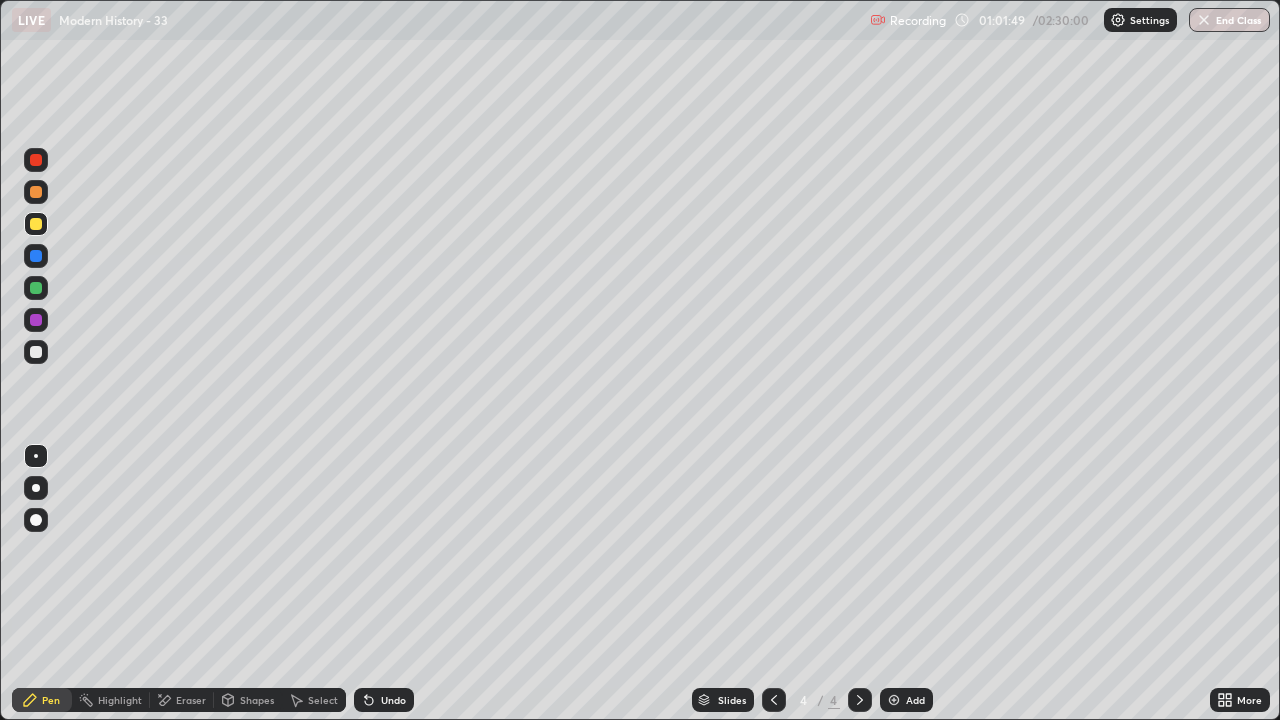 click 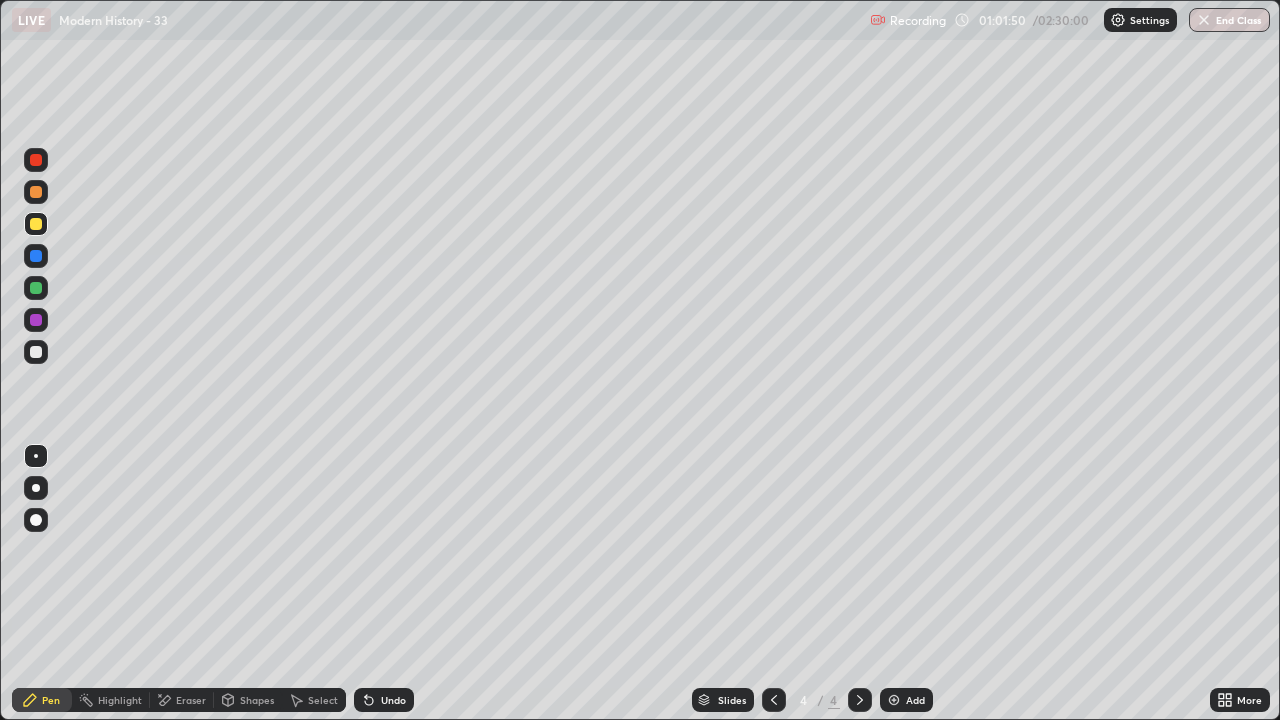 click at bounding box center (894, 700) 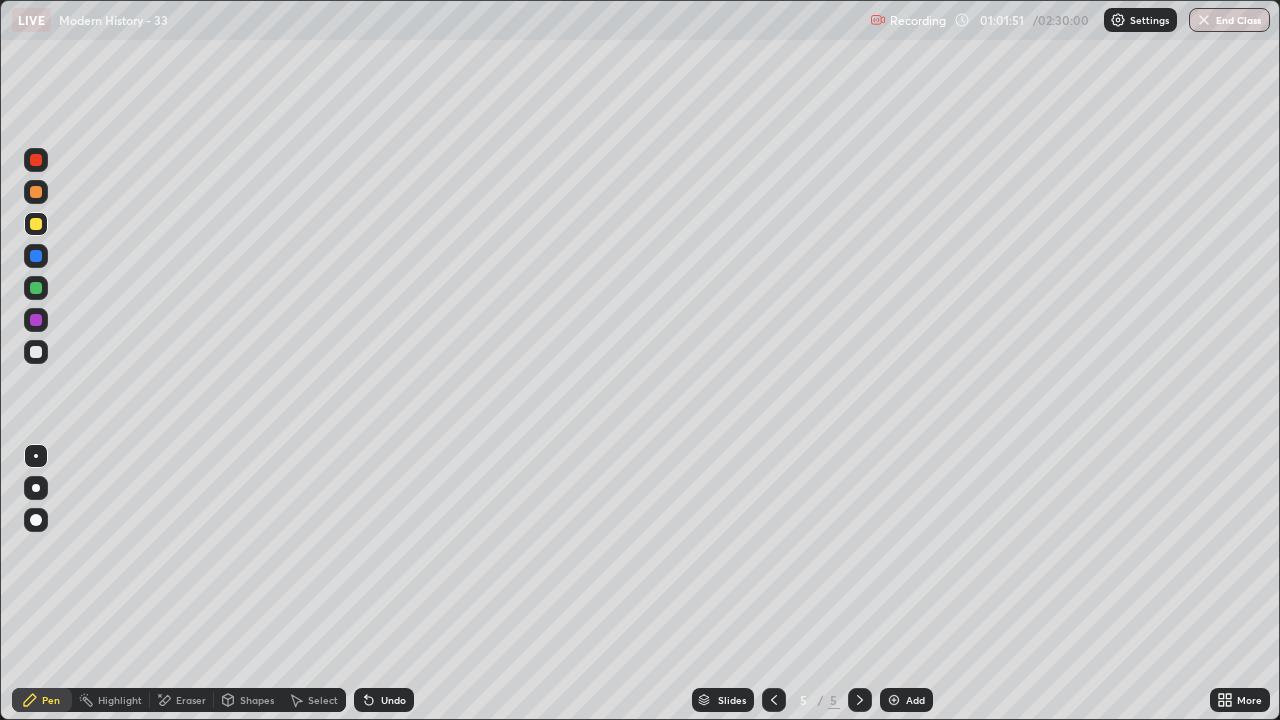 click at bounding box center (36, 352) 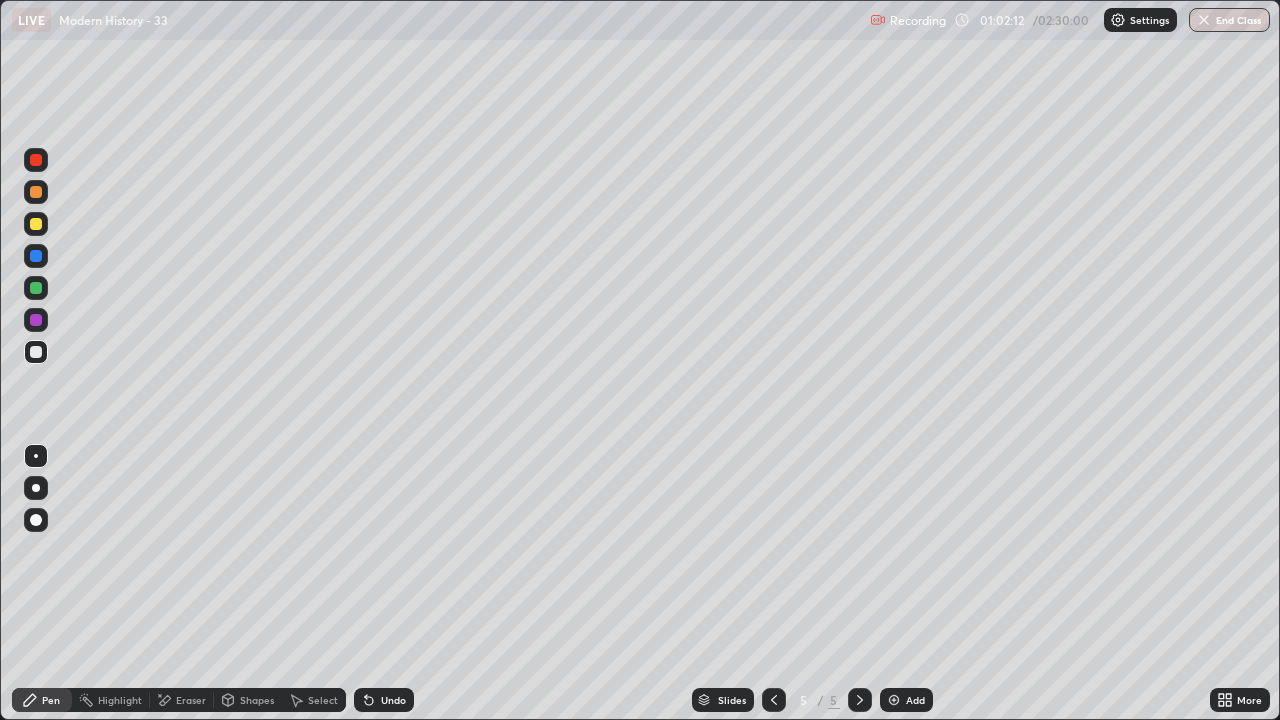 click on "Eraser" at bounding box center [191, 700] 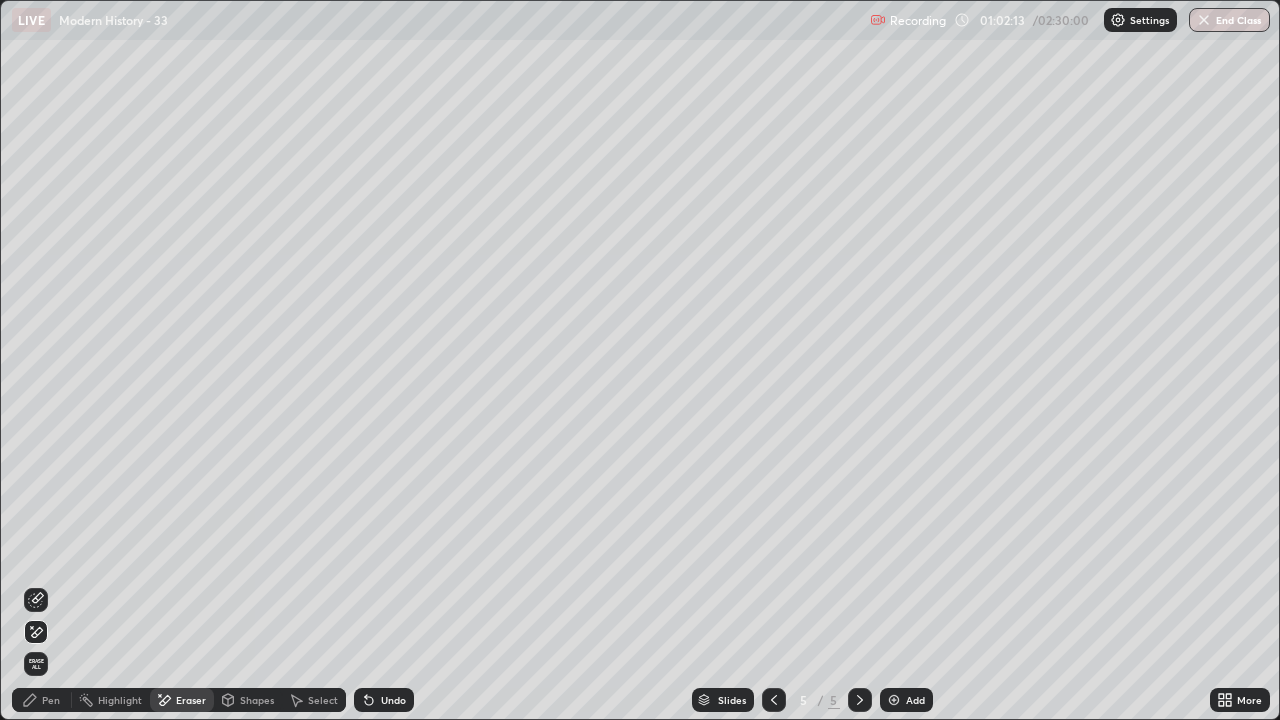 click on "Pen" at bounding box center (51, 700) 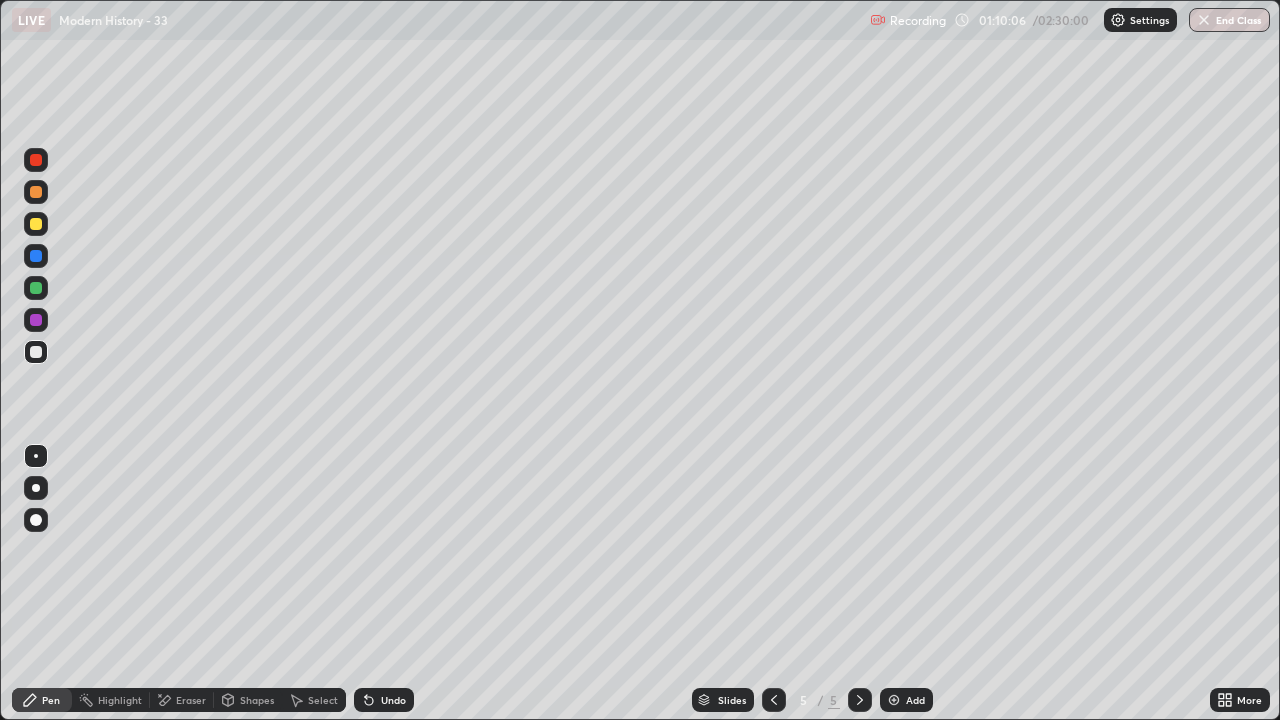 click at bounding box center (36, 288) 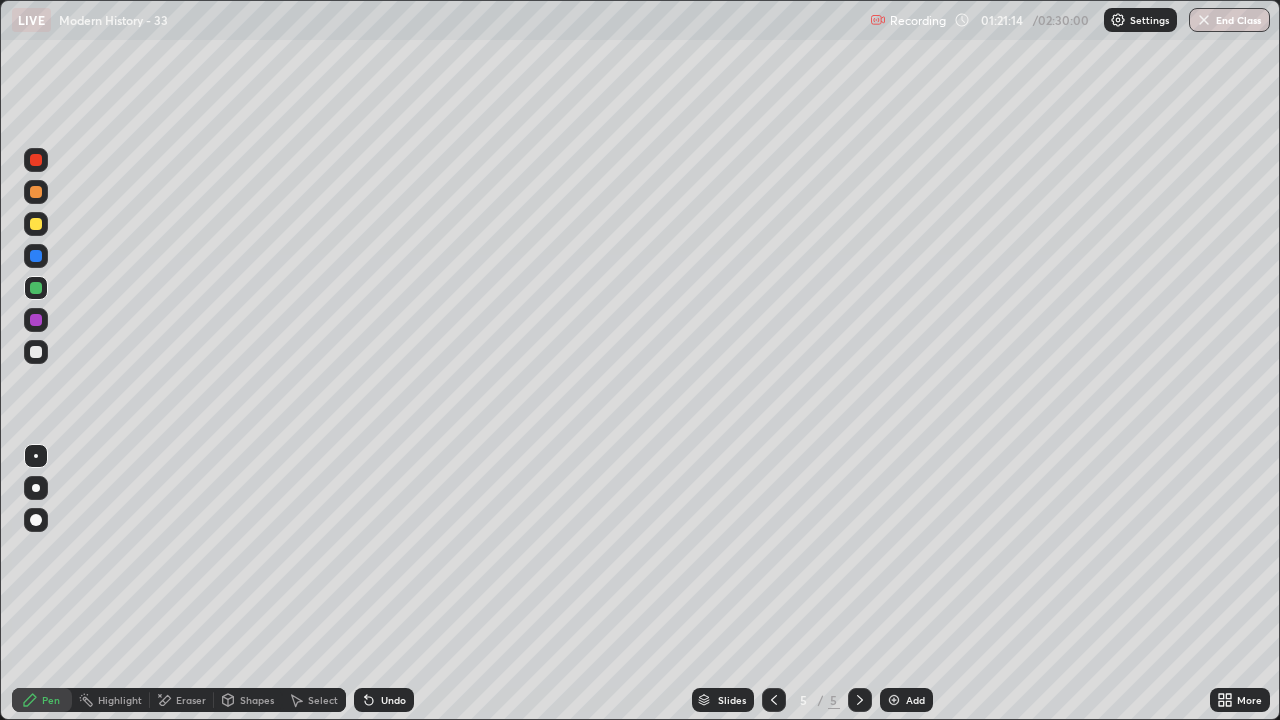 click at bounding box center (36, 320) 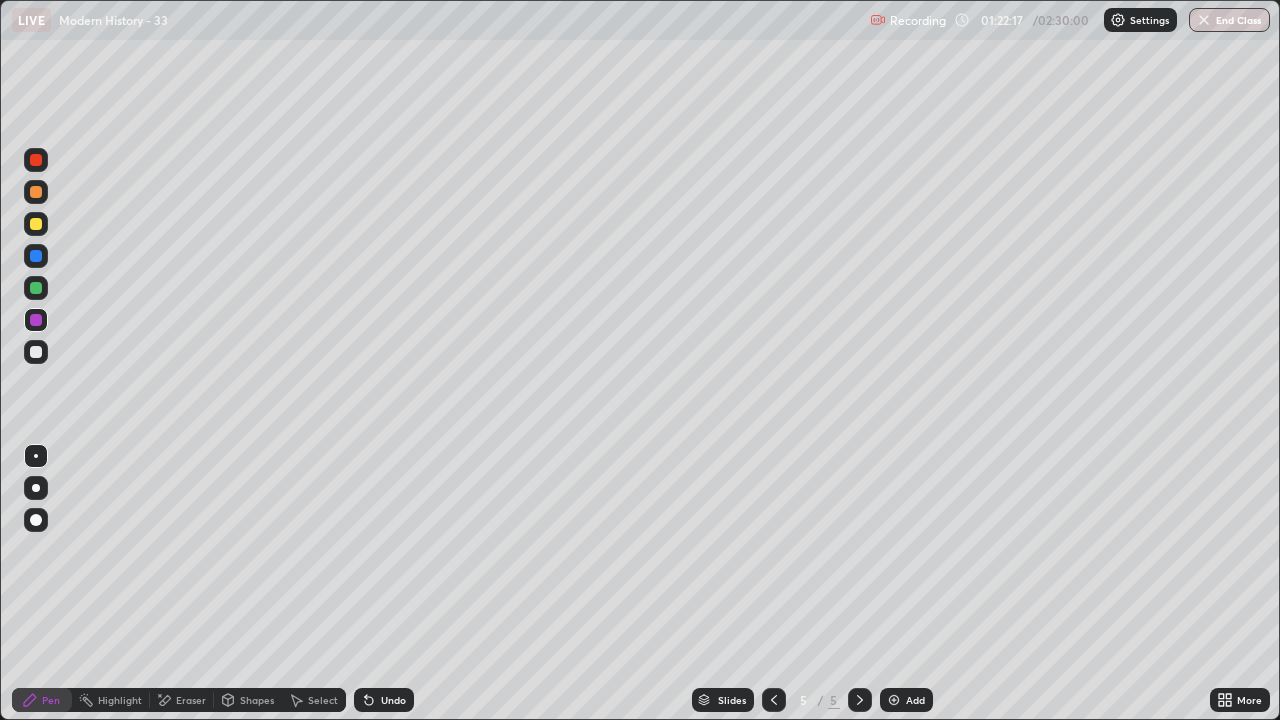 click 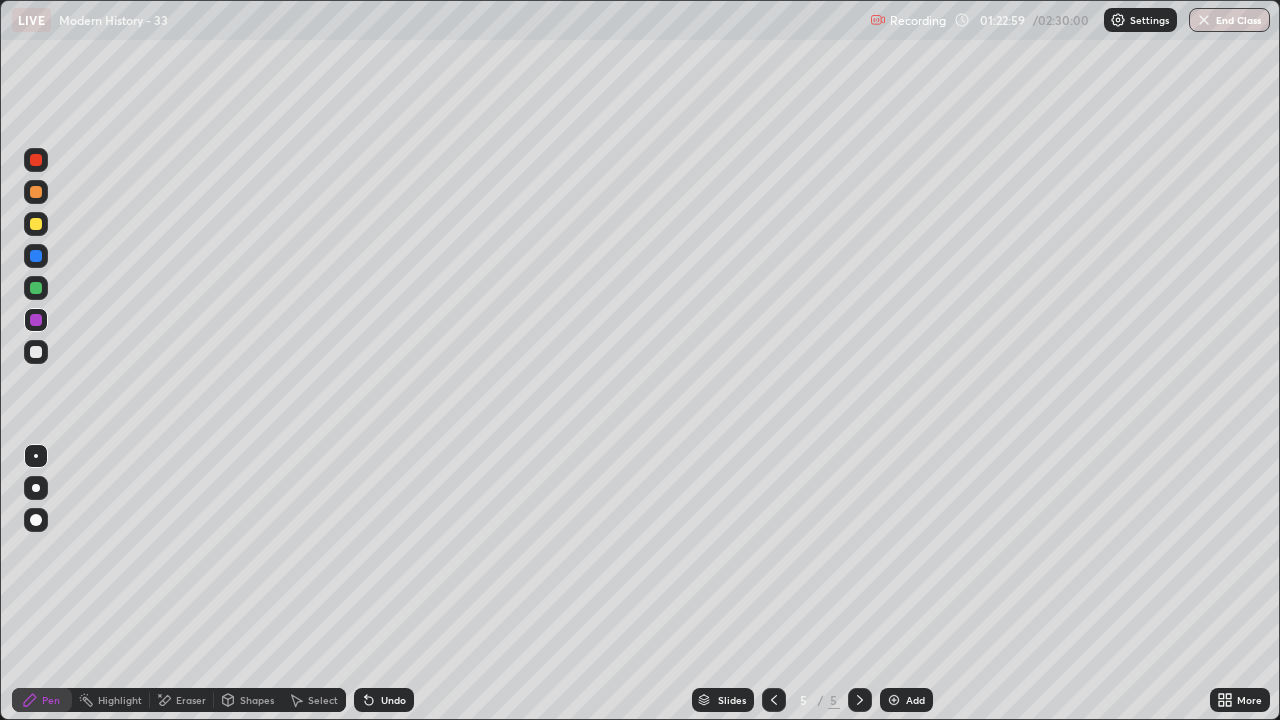click on "Add" at bounding box center [906, 700] 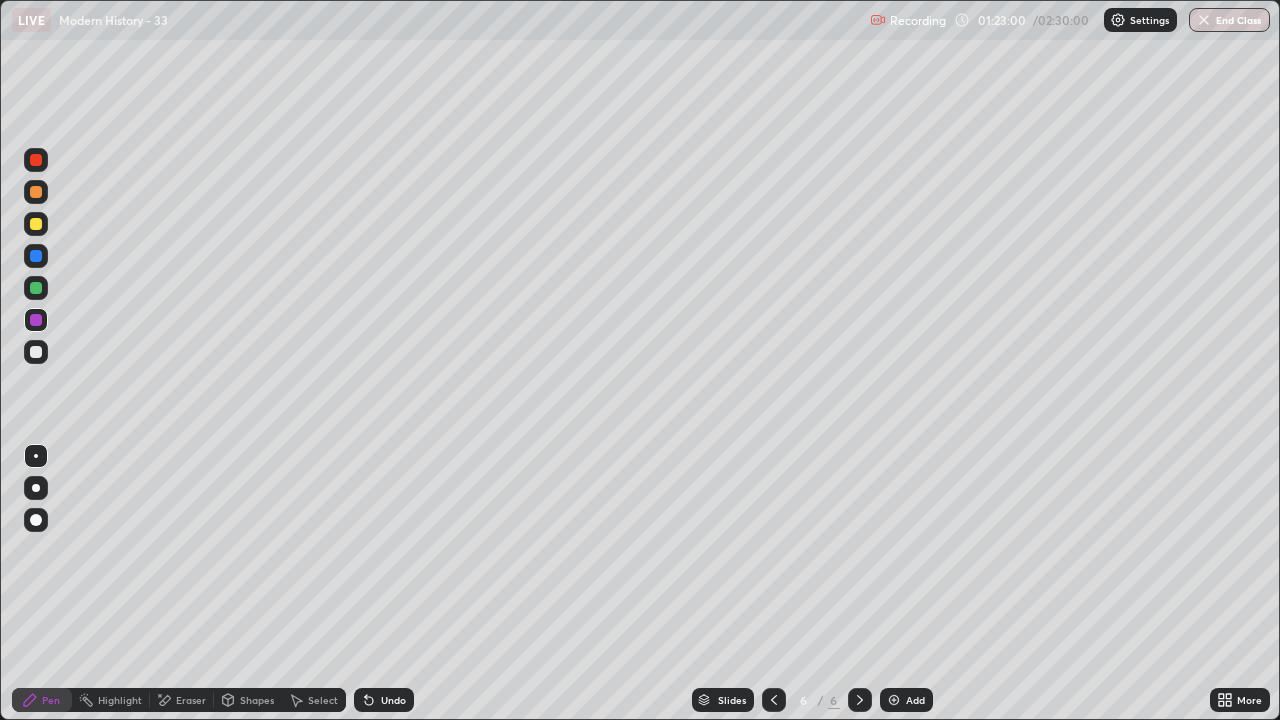 click at bounding box center (36, 352) 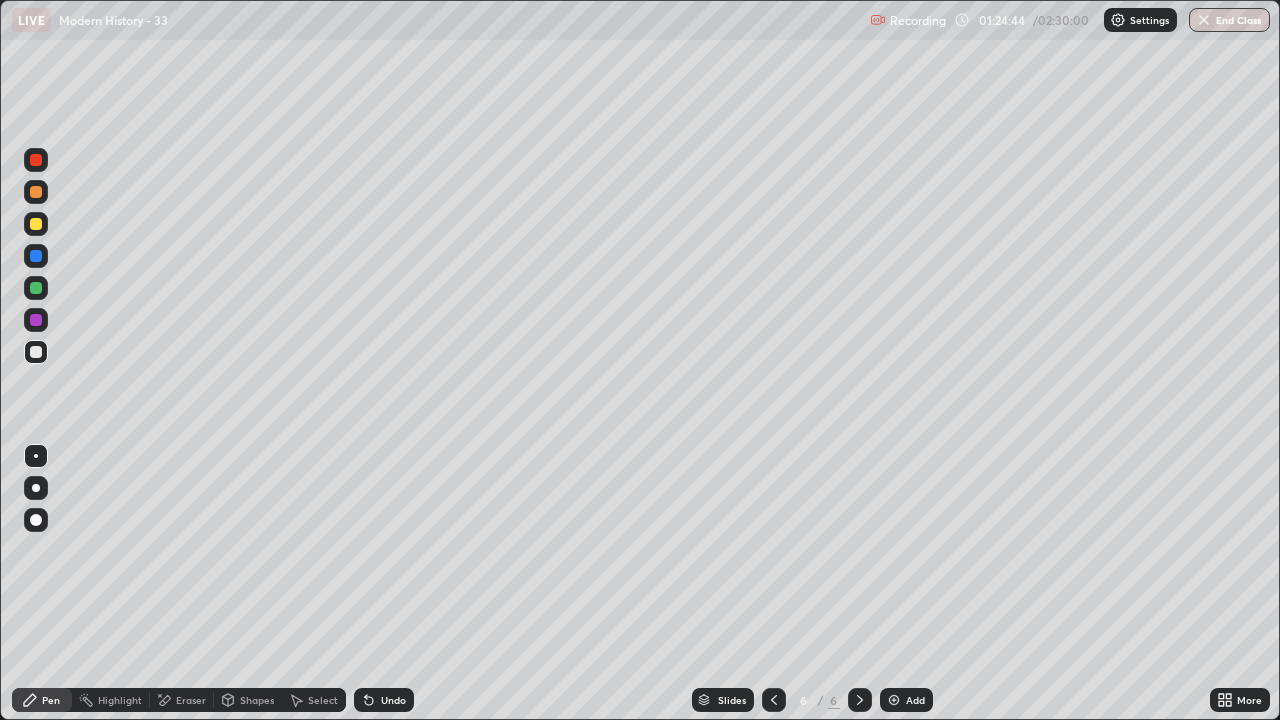 click 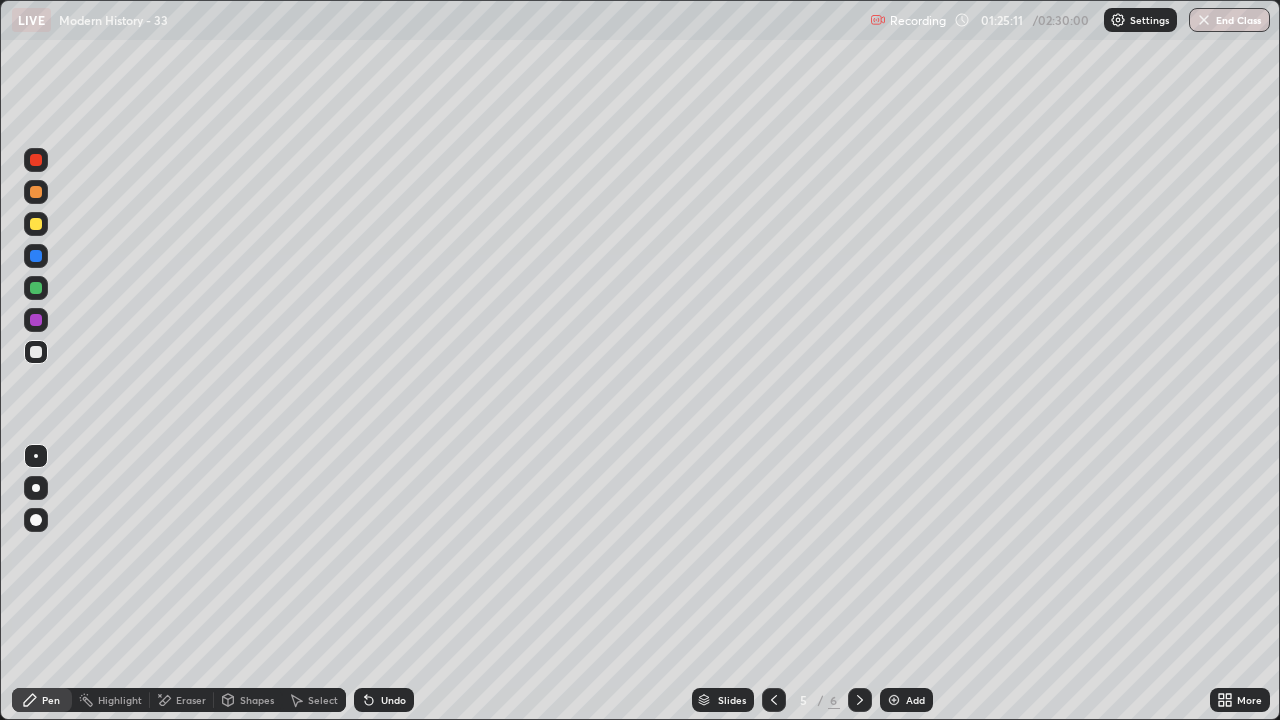 click 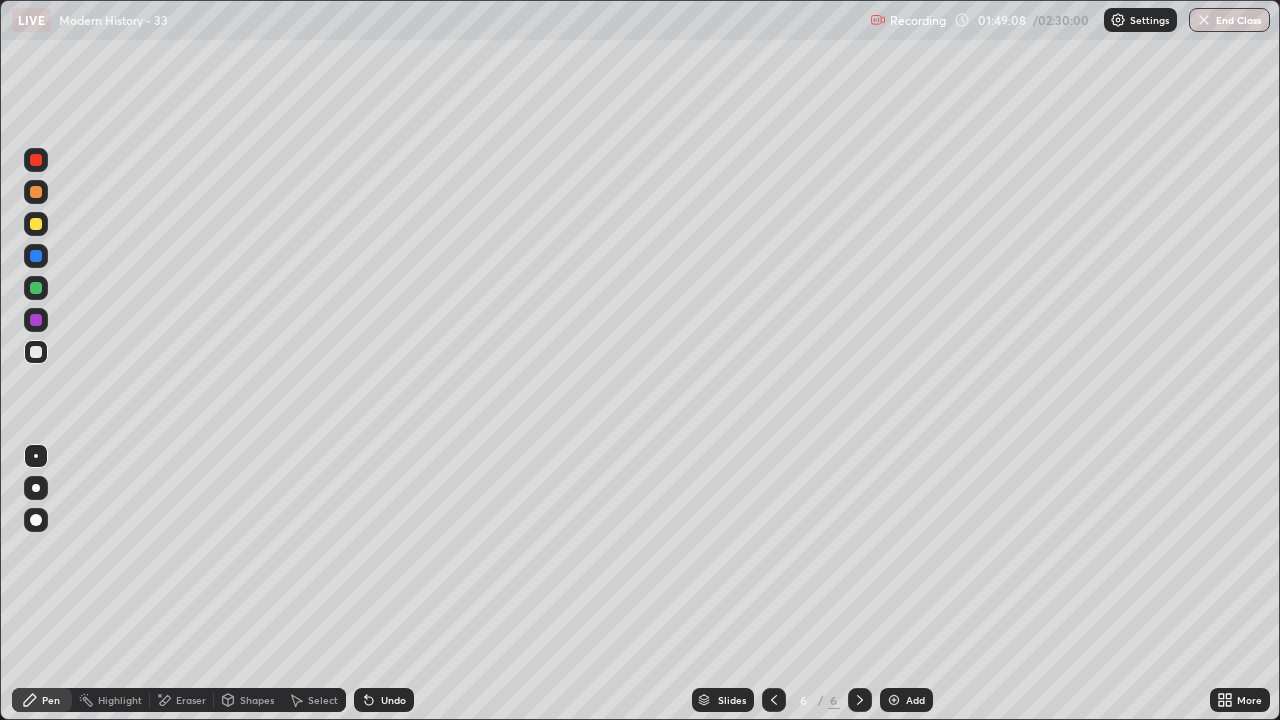 click at bounding box center (894, 700) 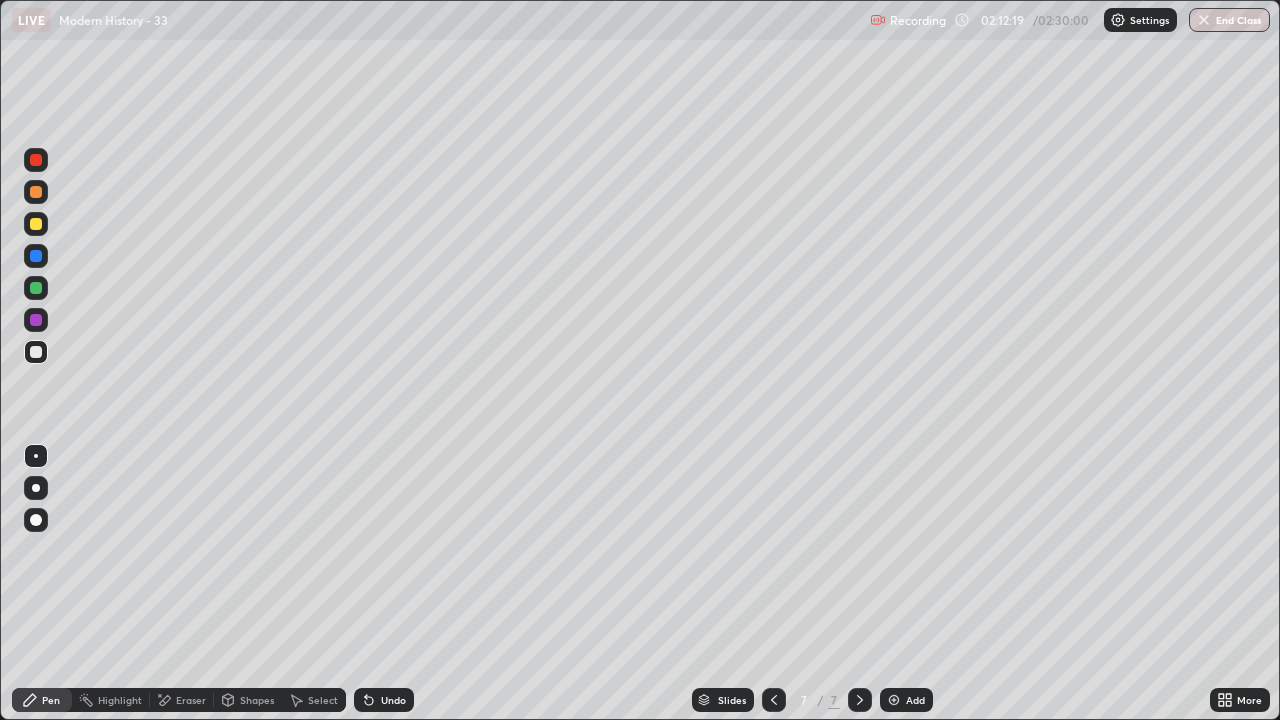 click at bounding box center [1204, 20] 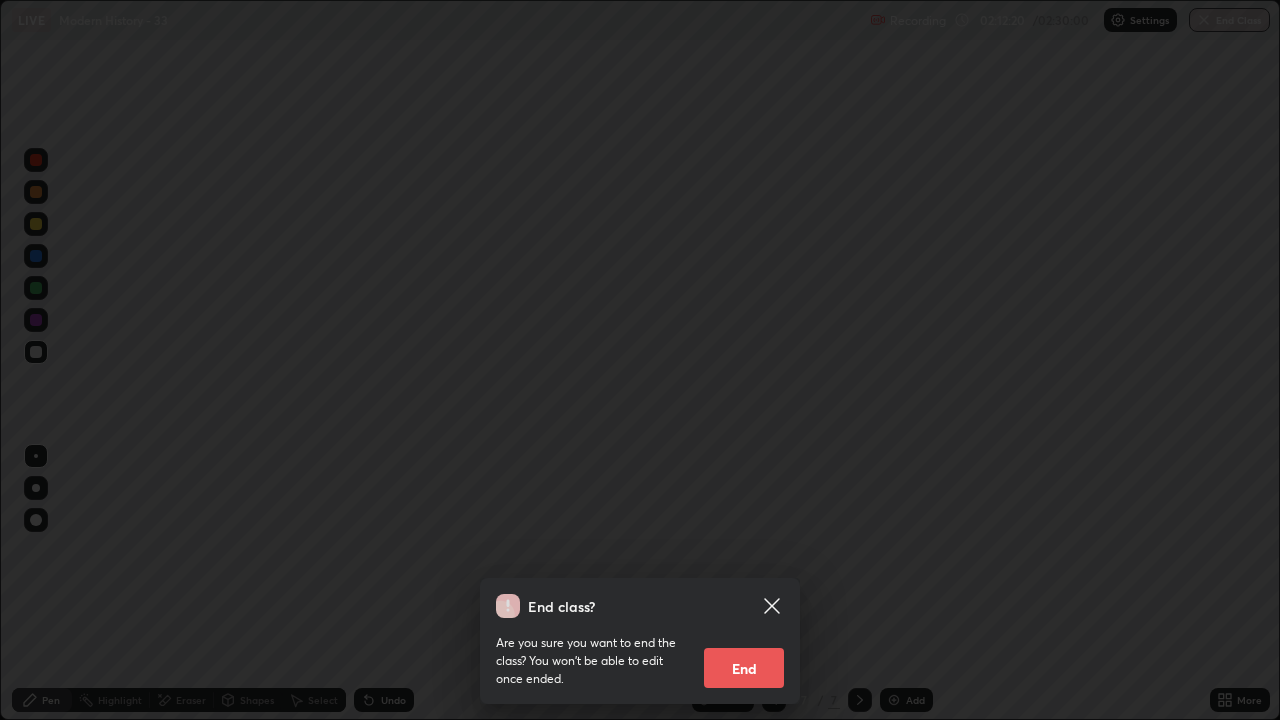 click on "End" at bounding box center (744, 668) 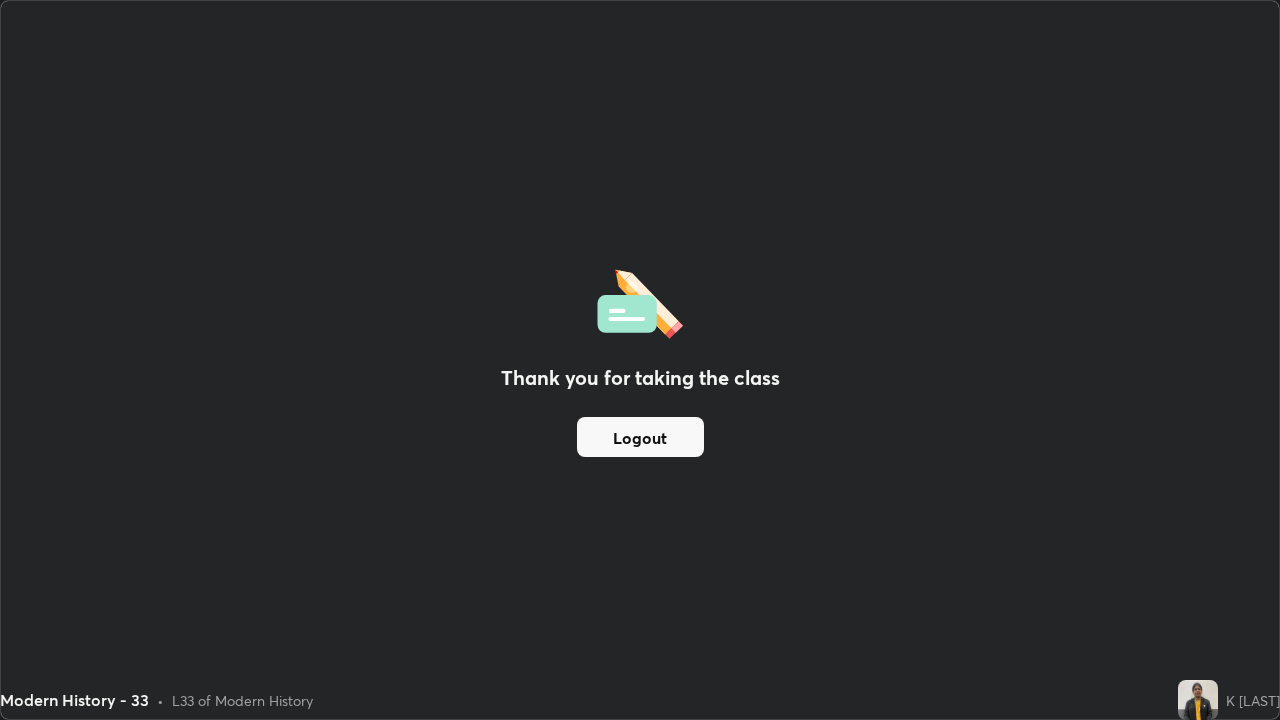 click on "Logout" at bounding box center [640, 437] 